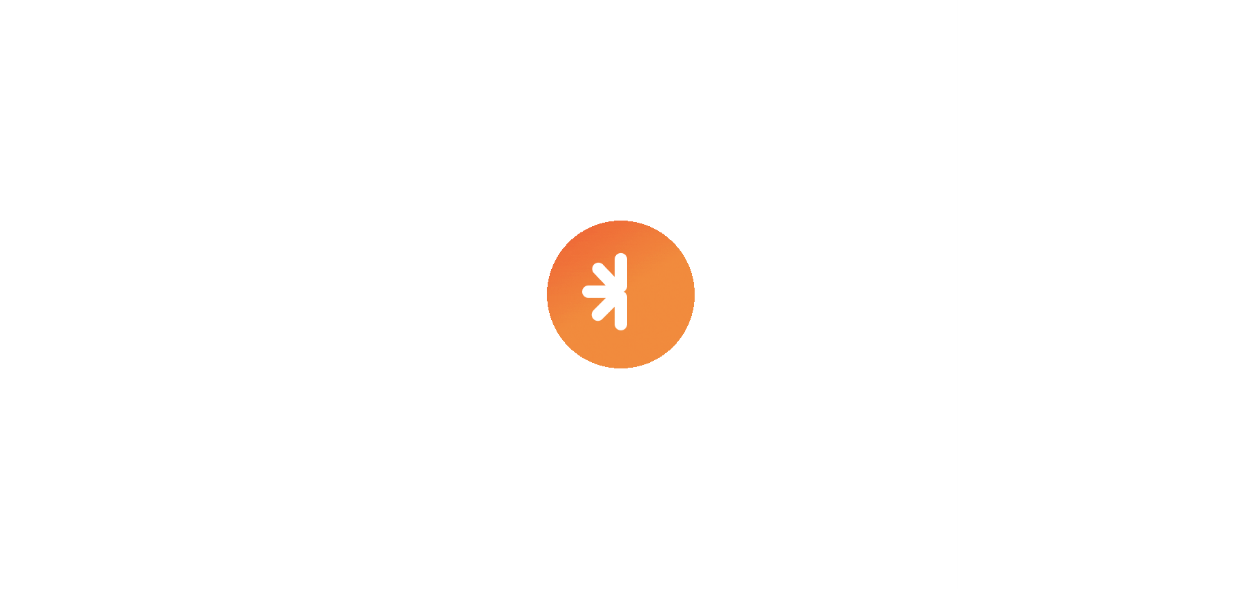 scroll, scrollTop: 0, scrollLeft: 0, axis: both 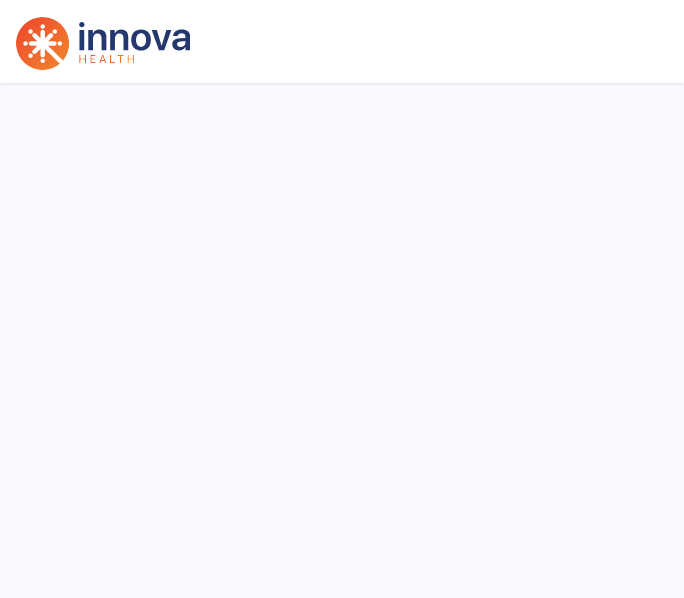select on "****" 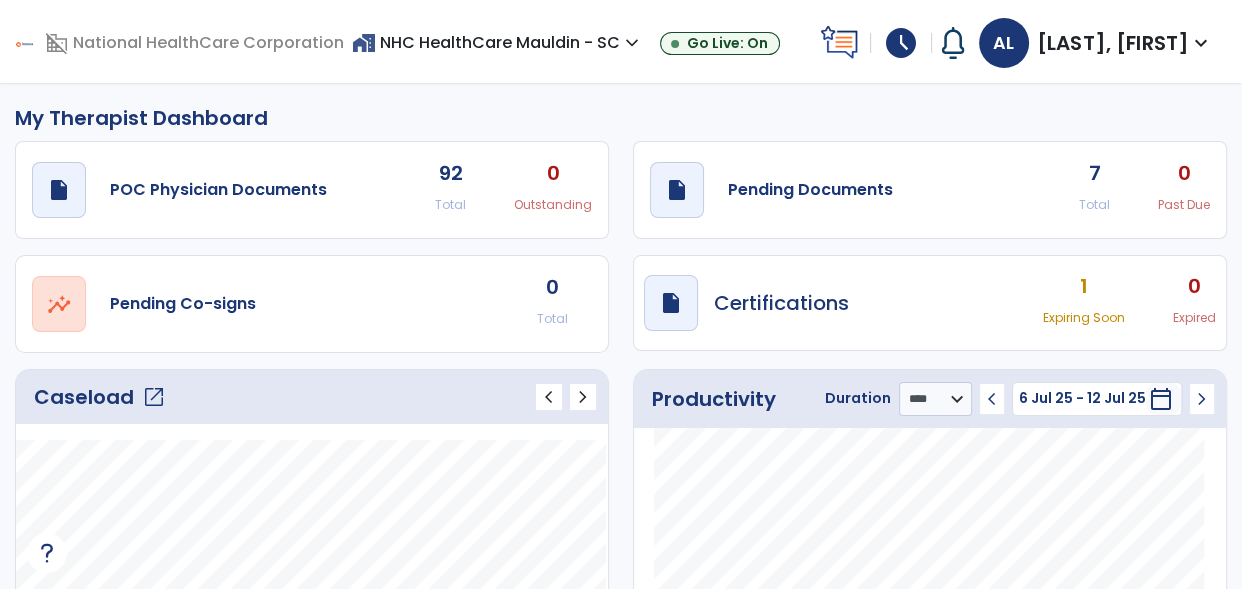 click on "open_in_new" 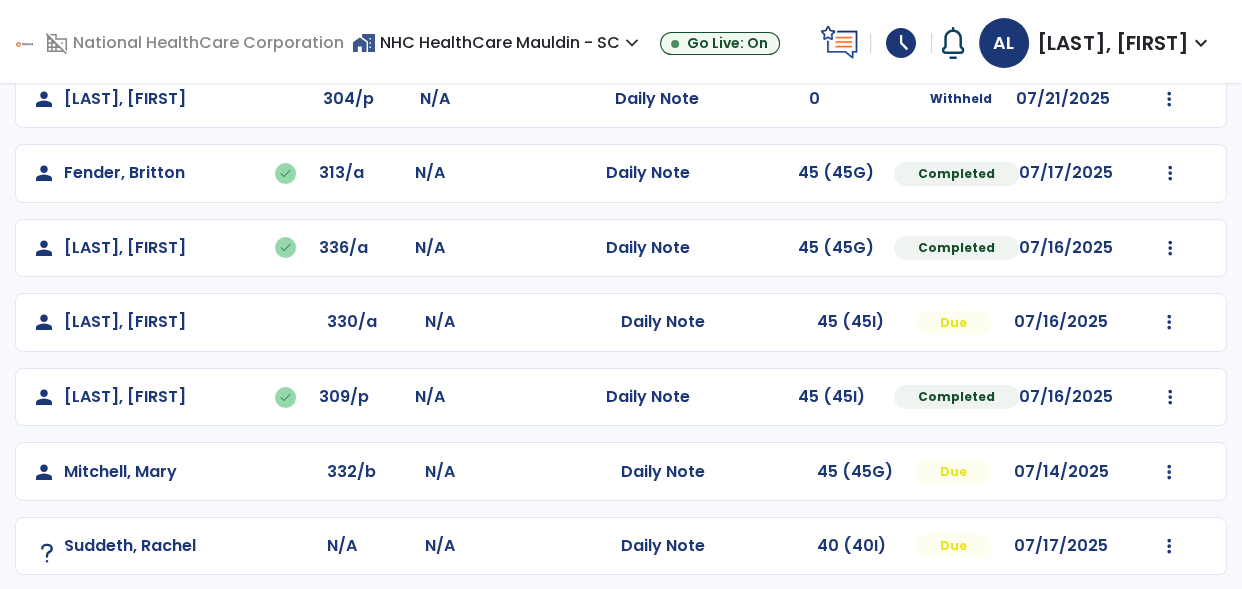 scroll, scrollTop: 471, scrollLeft: 0, axis: vertical 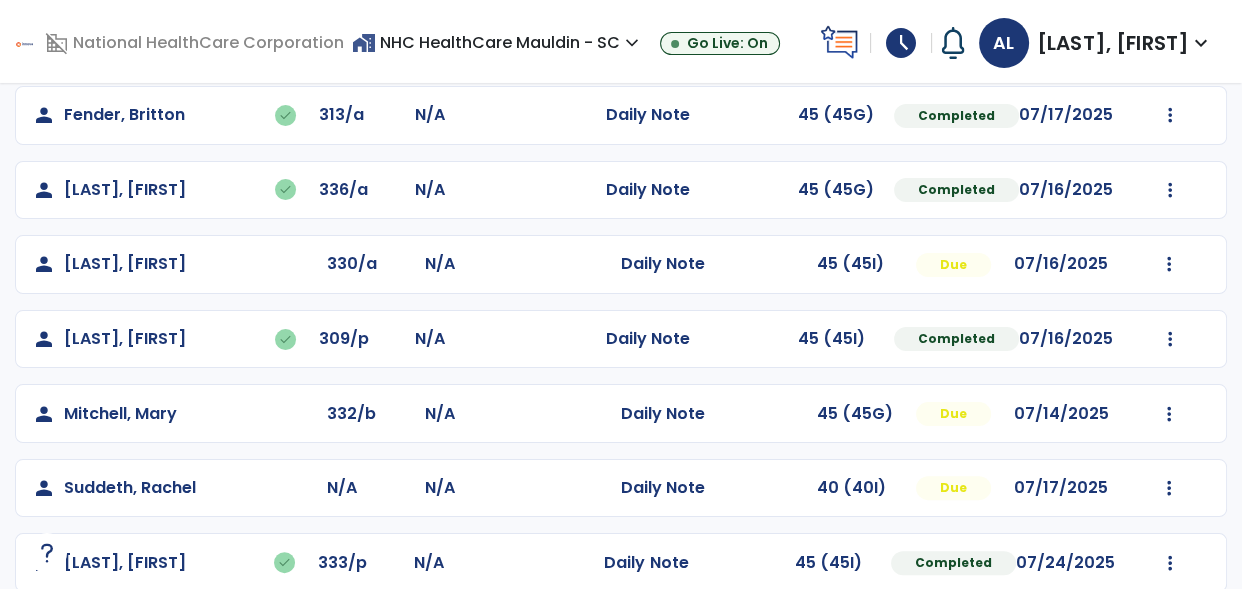click on "Mark Visit As Complete   Reset Note   Open Document   G + C Mins" 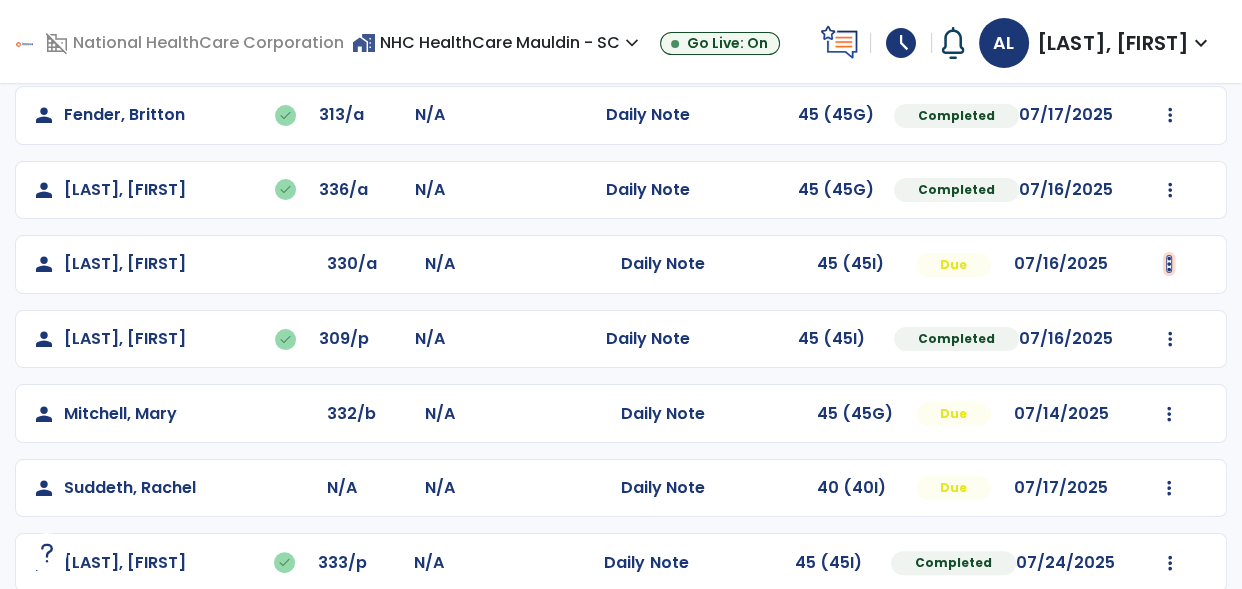 click at bounding box center [1170, -183] 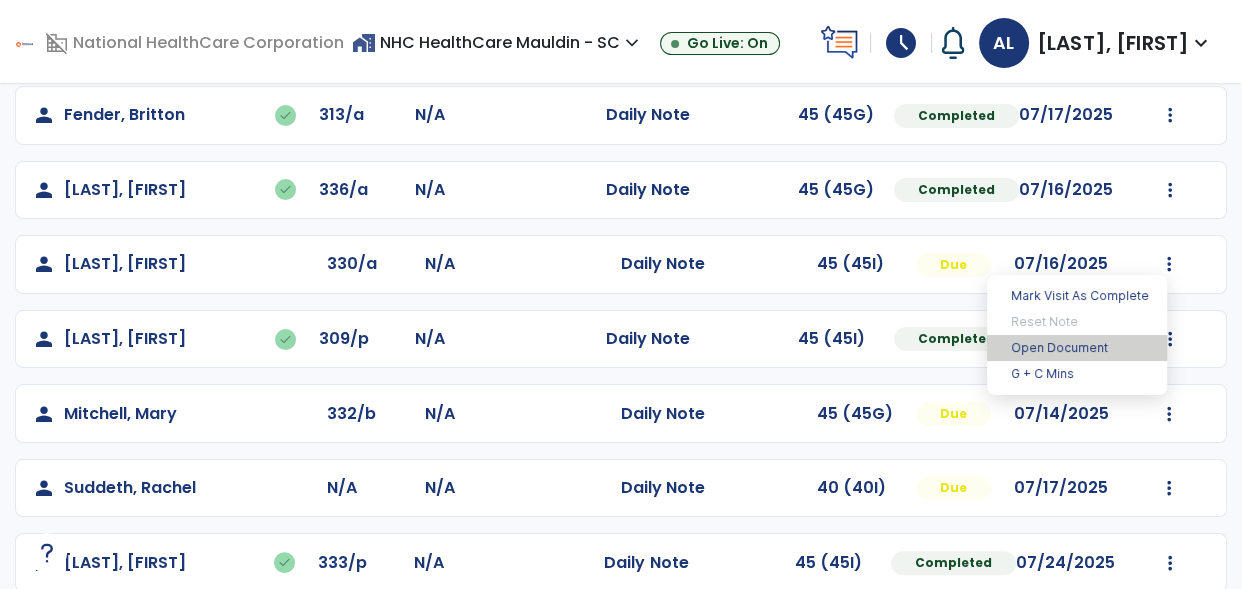 click on "Open Document" at bounding box center [1077, 348] 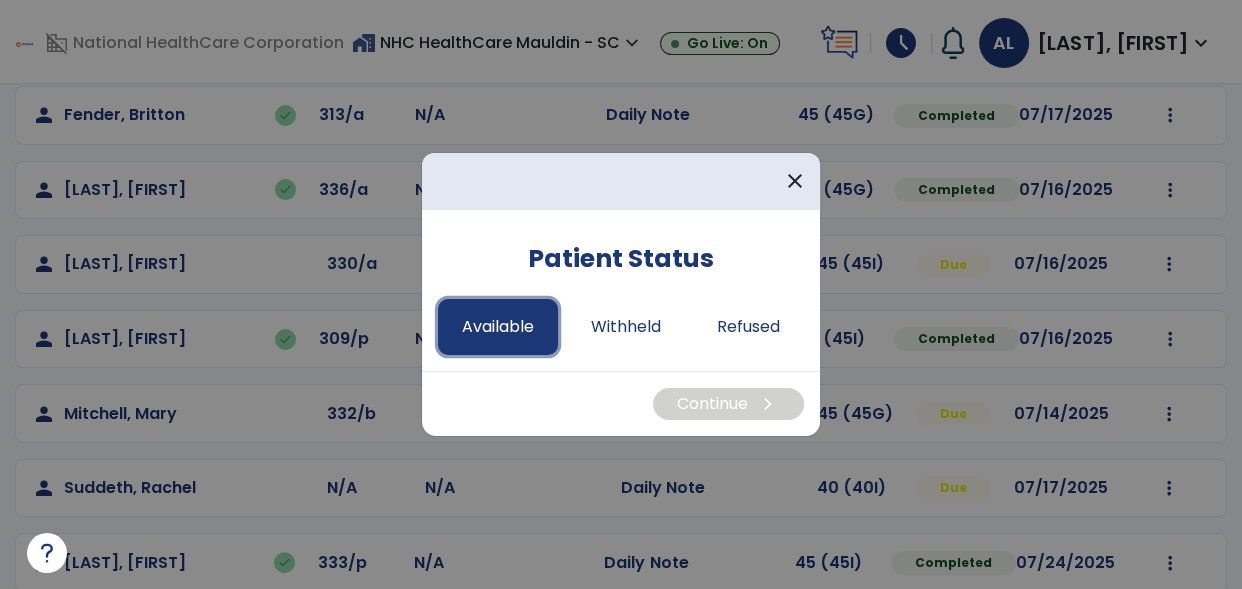 click on "Available" at bounding box center [498, 327] 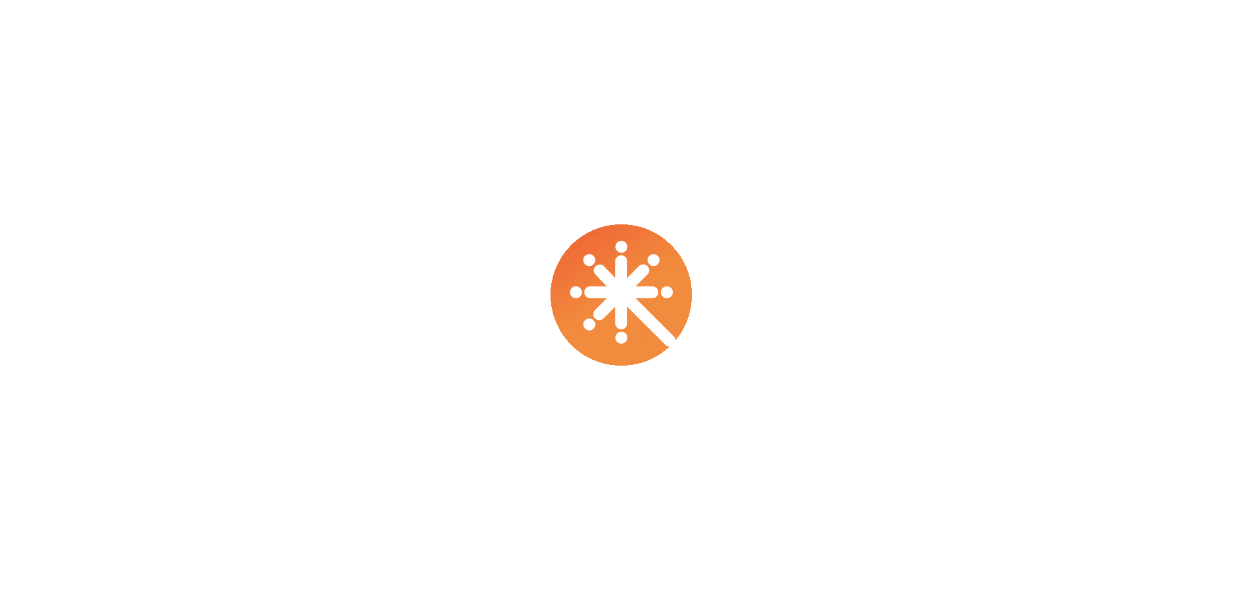 scroll, scrollTop: 0, scrollLeft: 0, axis: both 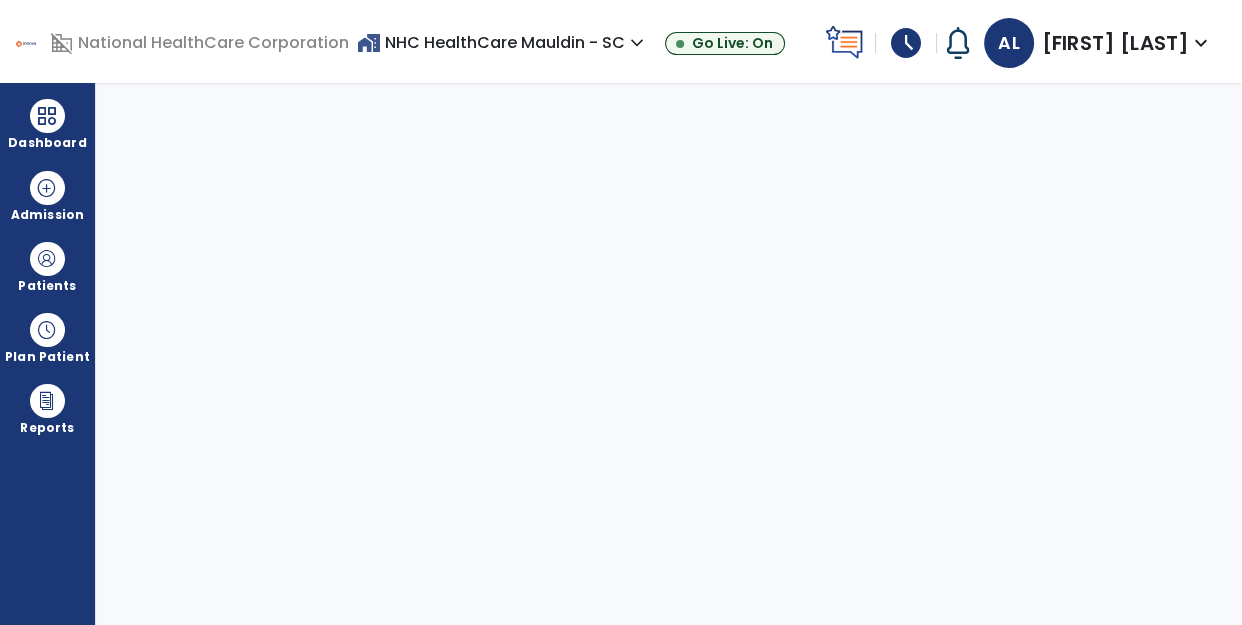 select on "****" 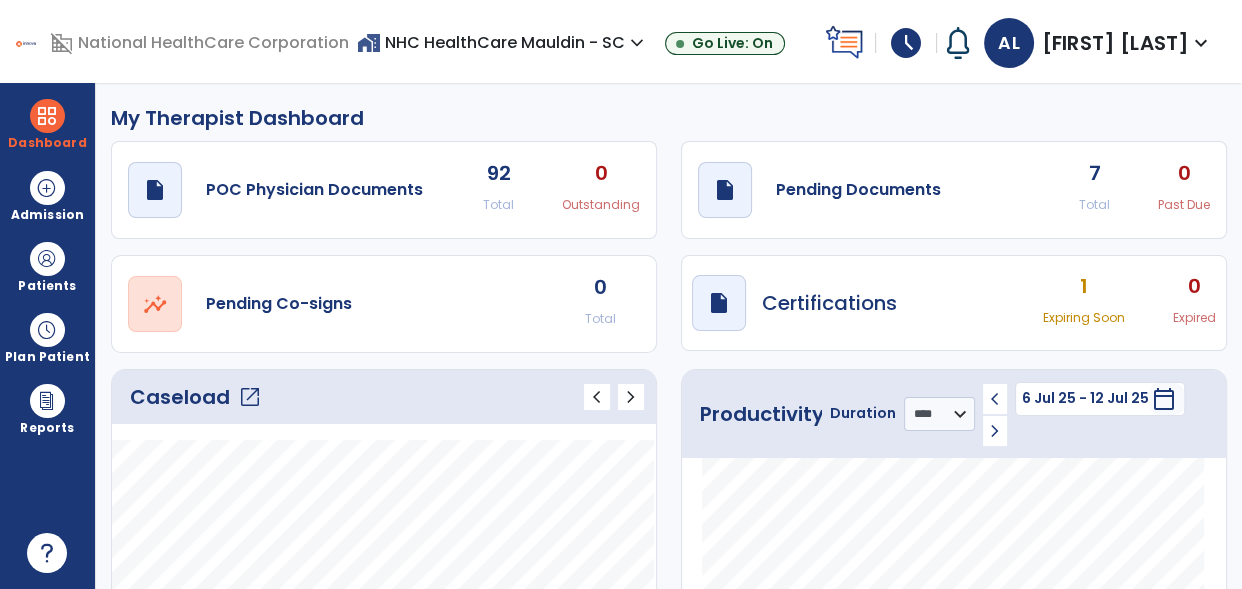 click on "open_in_new" 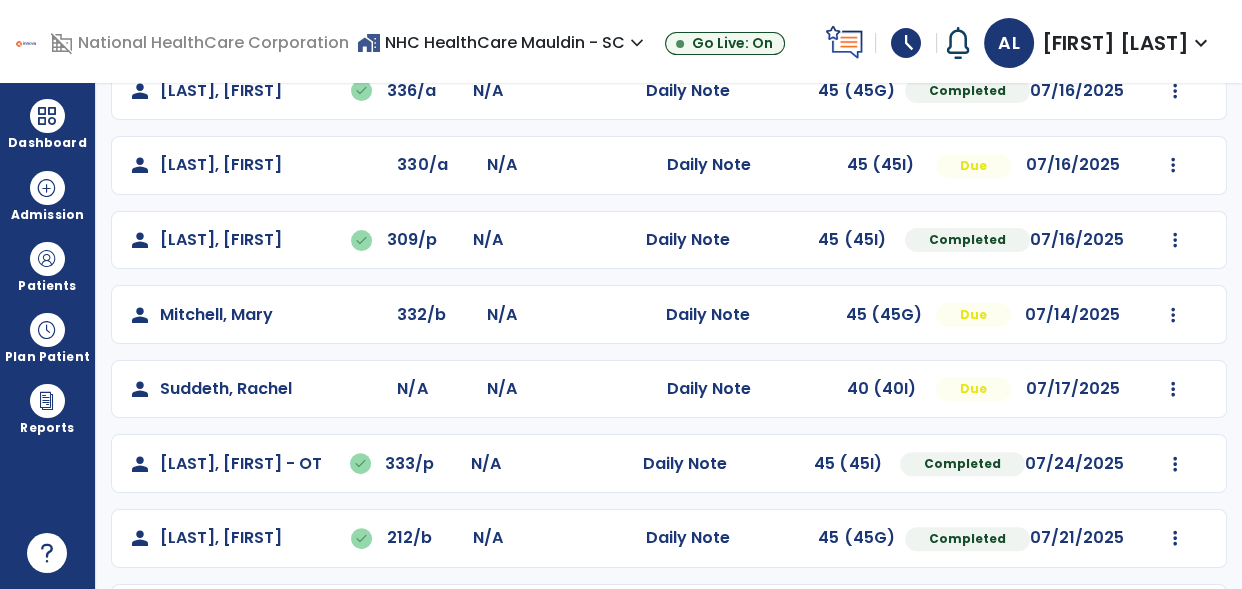 scroll, scrollTop: 595, scrollLeft: 0, axis: vertical 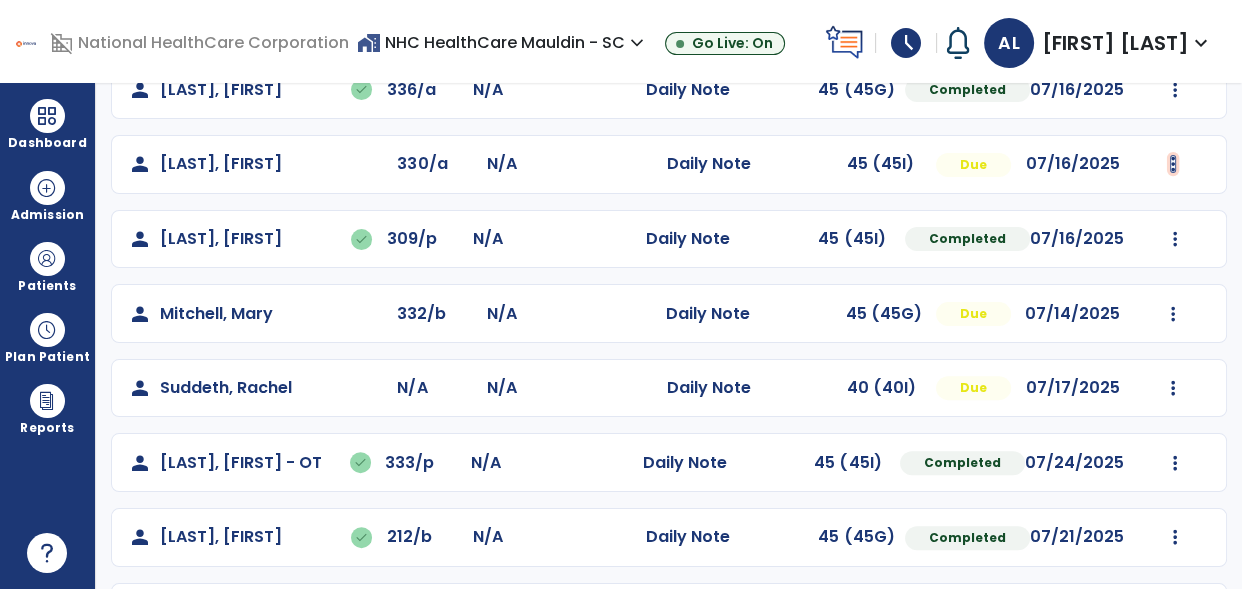 click at bounding box center (1175, -283) 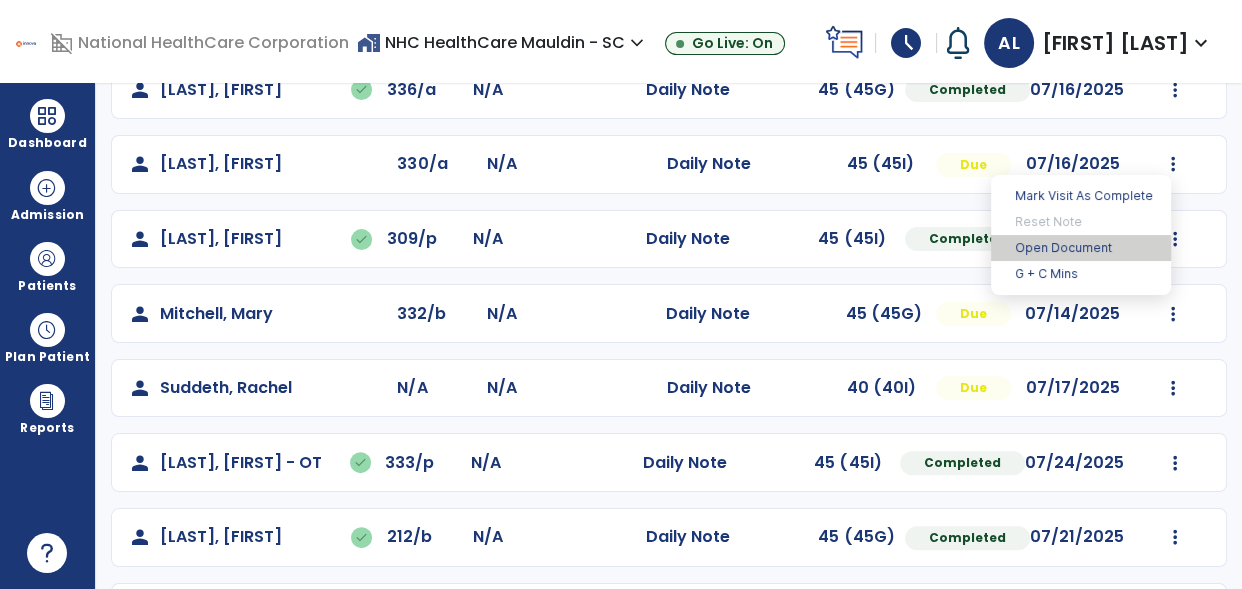 click on "Open Document" at bounding box center (1081, 248) 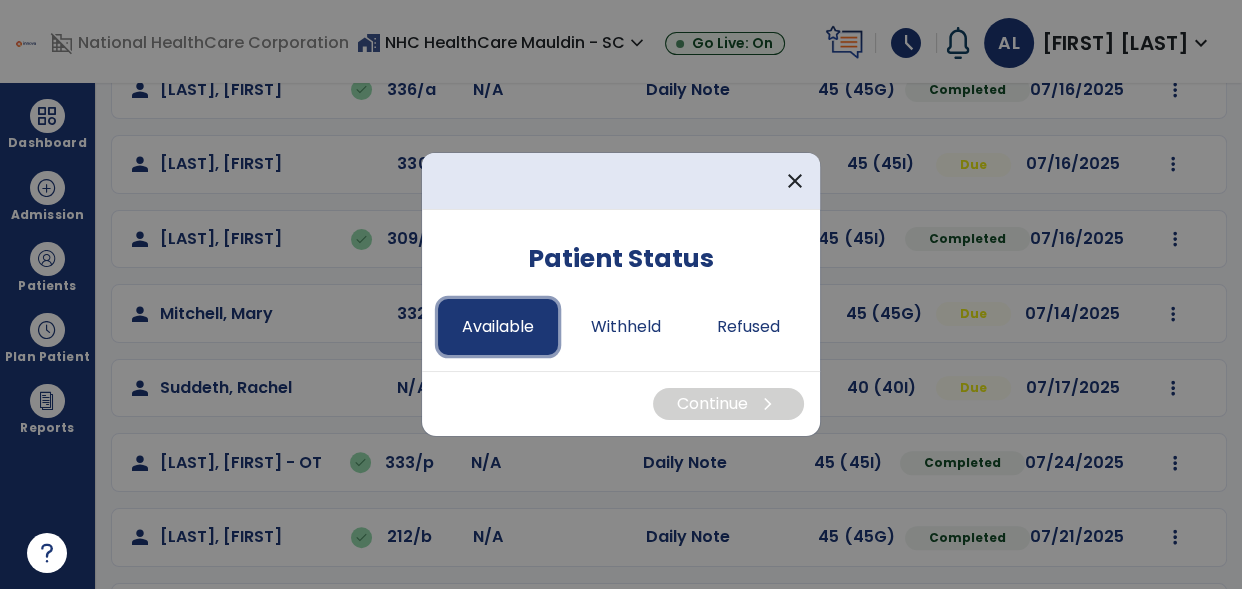 click on "Available" at bounding box center [498, 327] 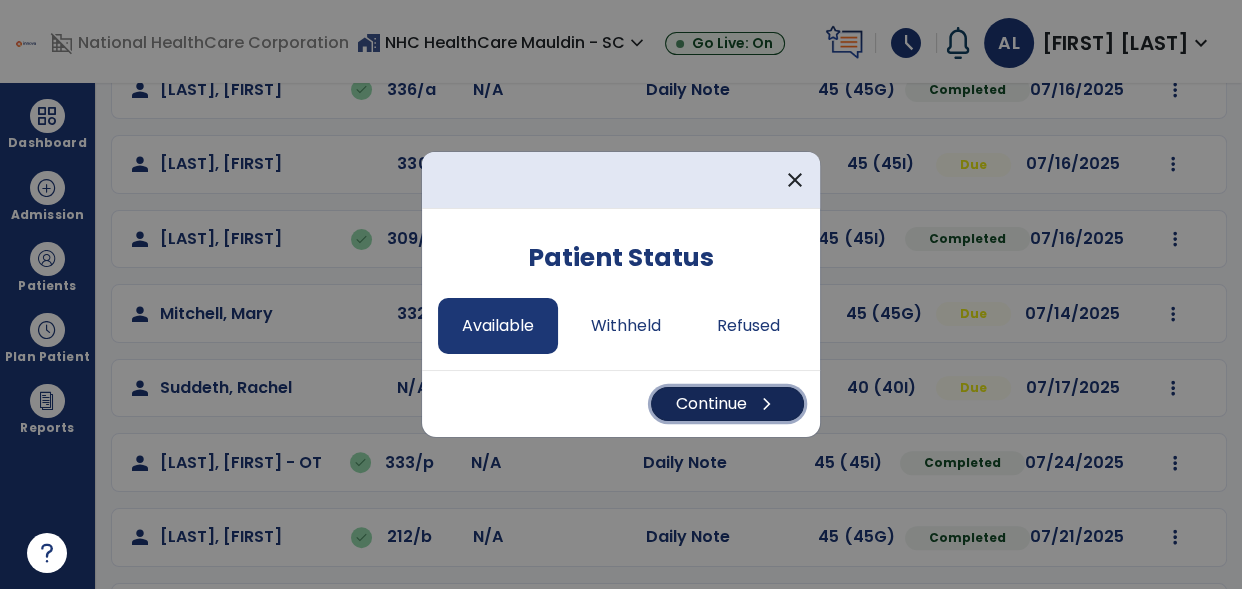 click on "Continue   chevron_right" at bounding box center [727, 404] 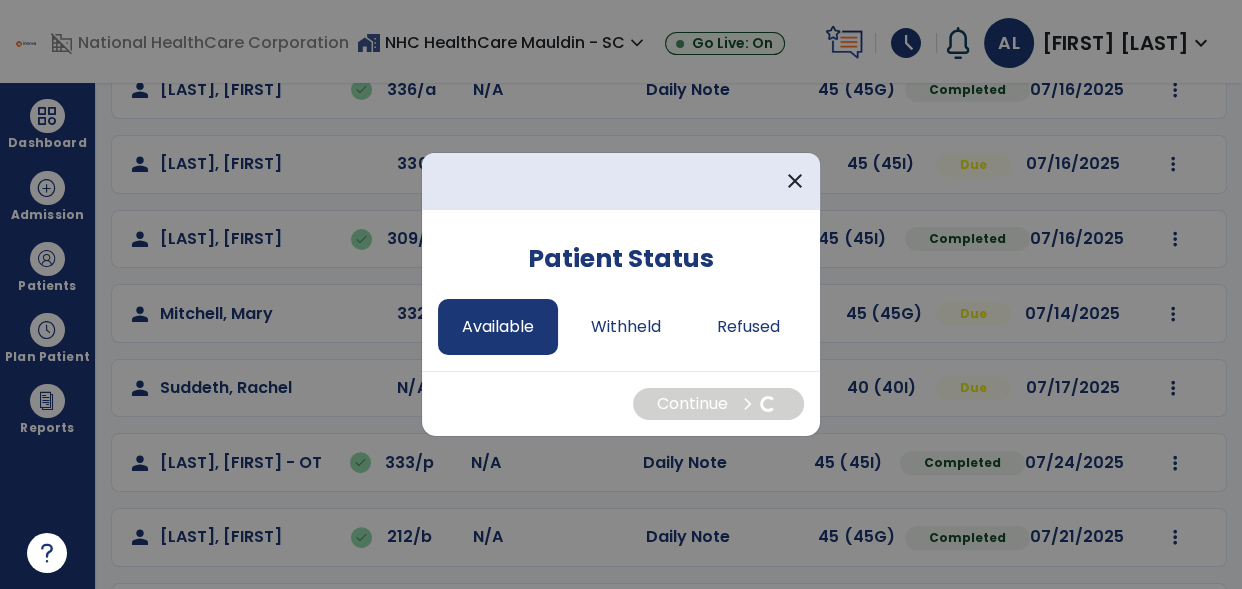 select on "*" 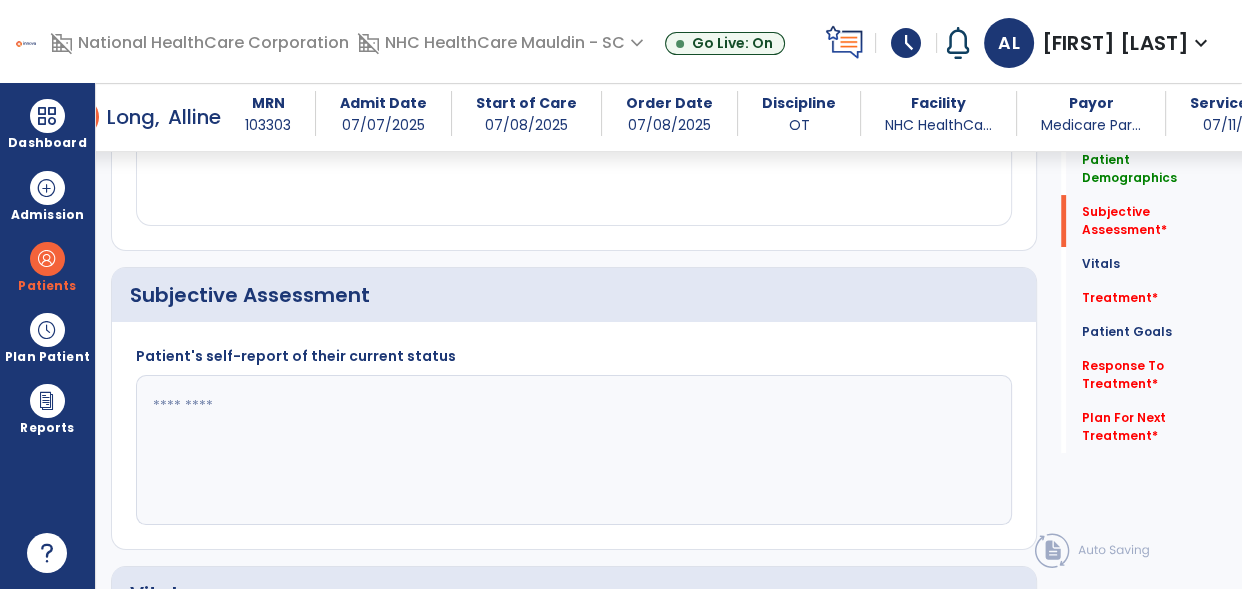 scroll, scrollTop: 388, scrollLeft: 0, axis: vertical 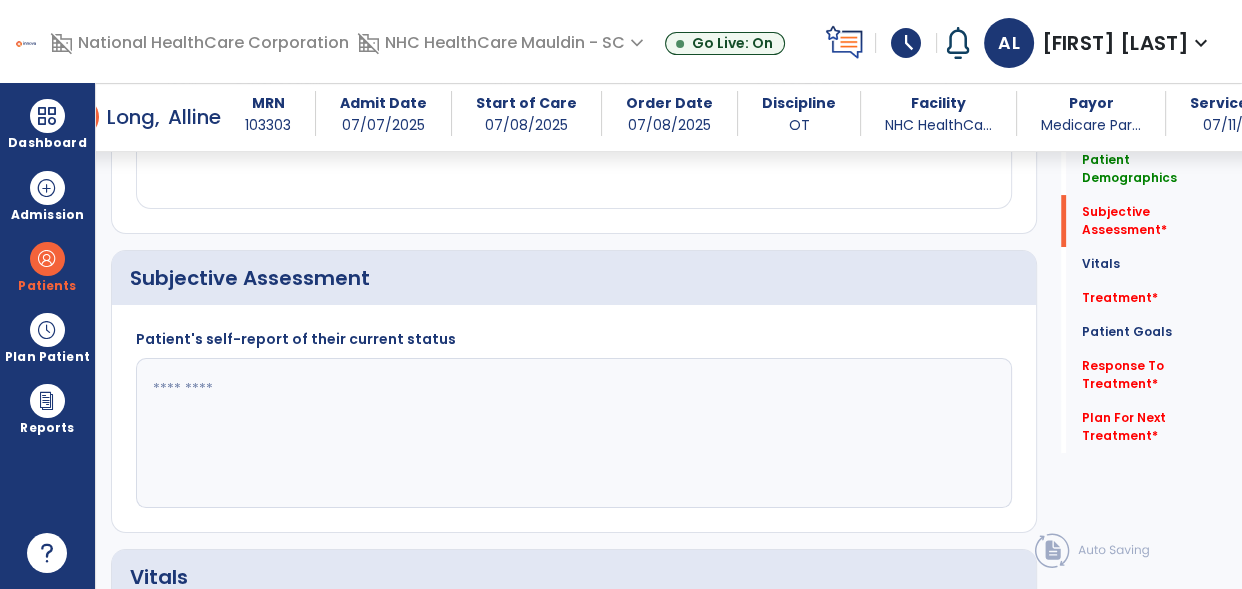 click 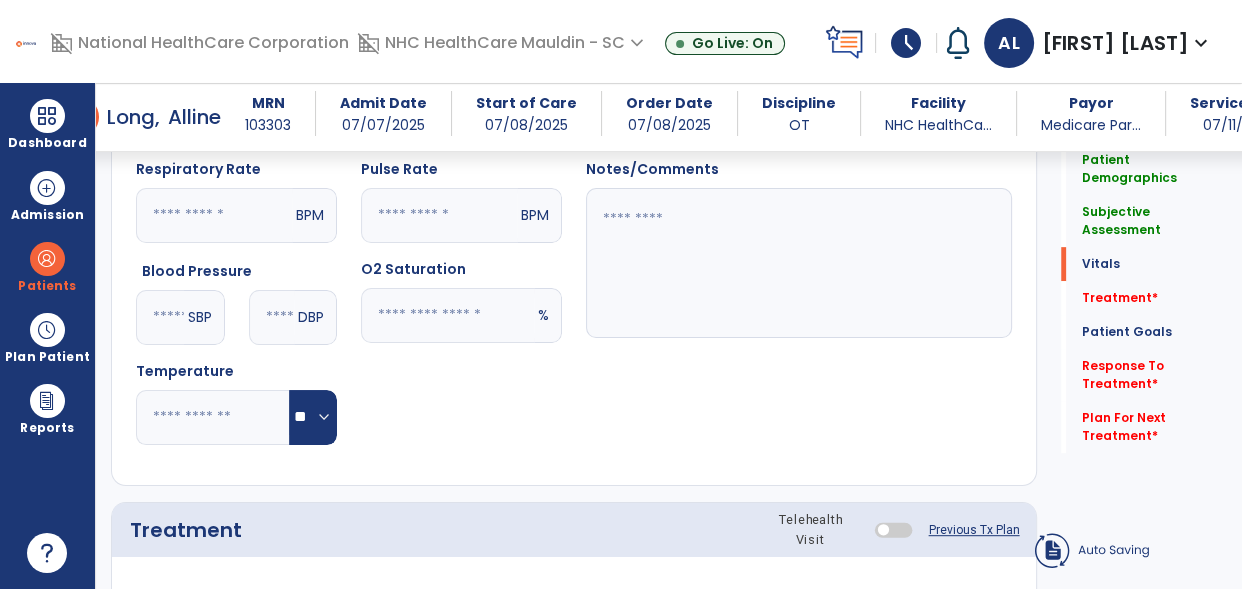 scroll, scrollTop: 856, scrollLeft: 0, axis: vertical 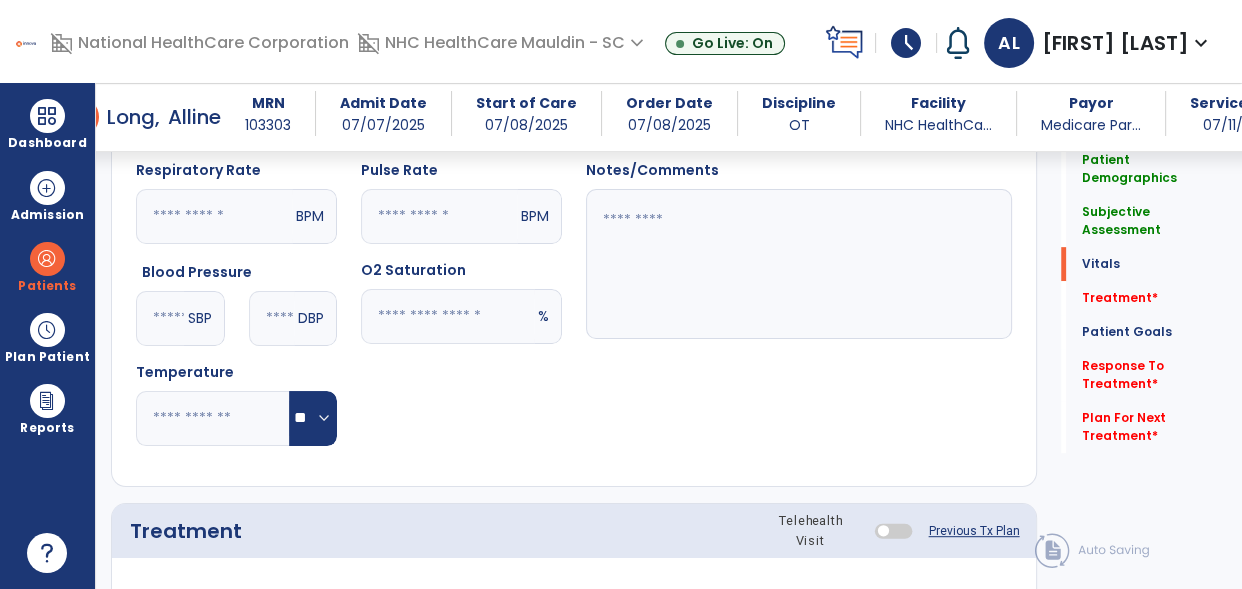 type on "**********" 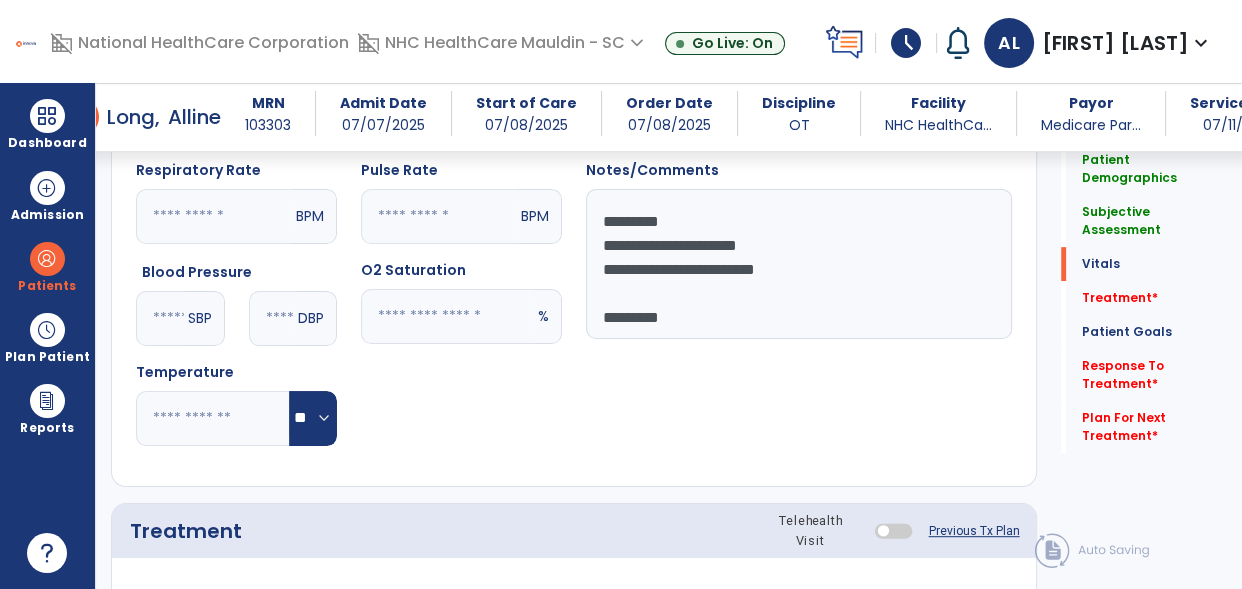 scroll, scrollTop: 15, scrollLeft: 0, axis: vertical 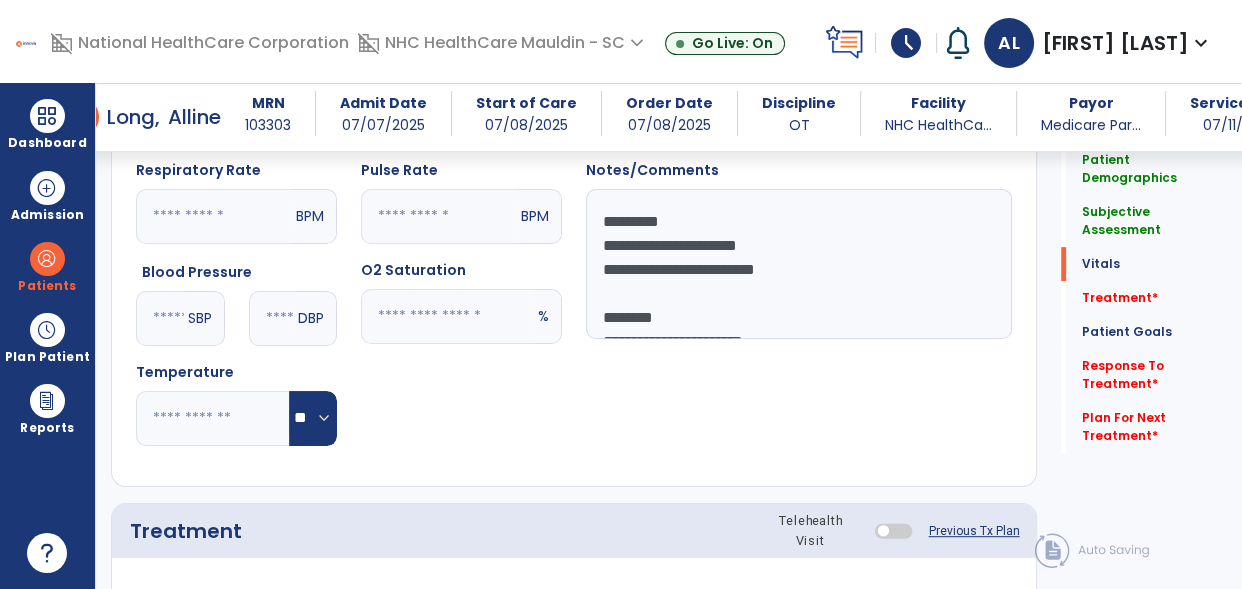 drag, startPoint x: 838, startPoint y: 320, endPoint x: 597, endPoint y: 203, distance: 267.89923 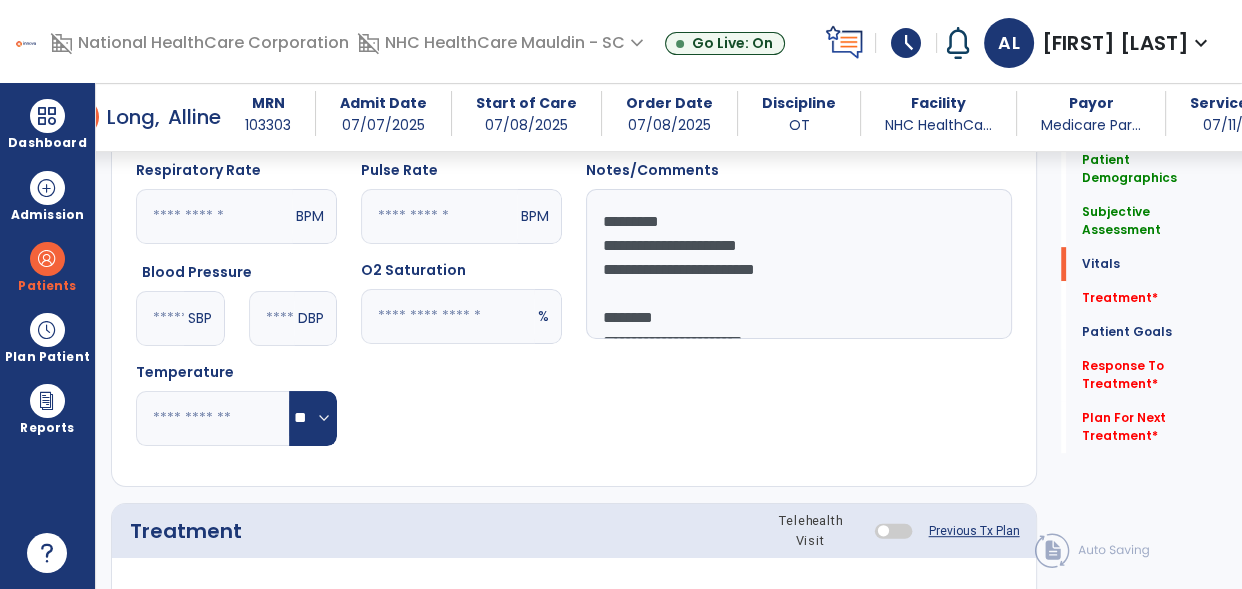 click on "**********" 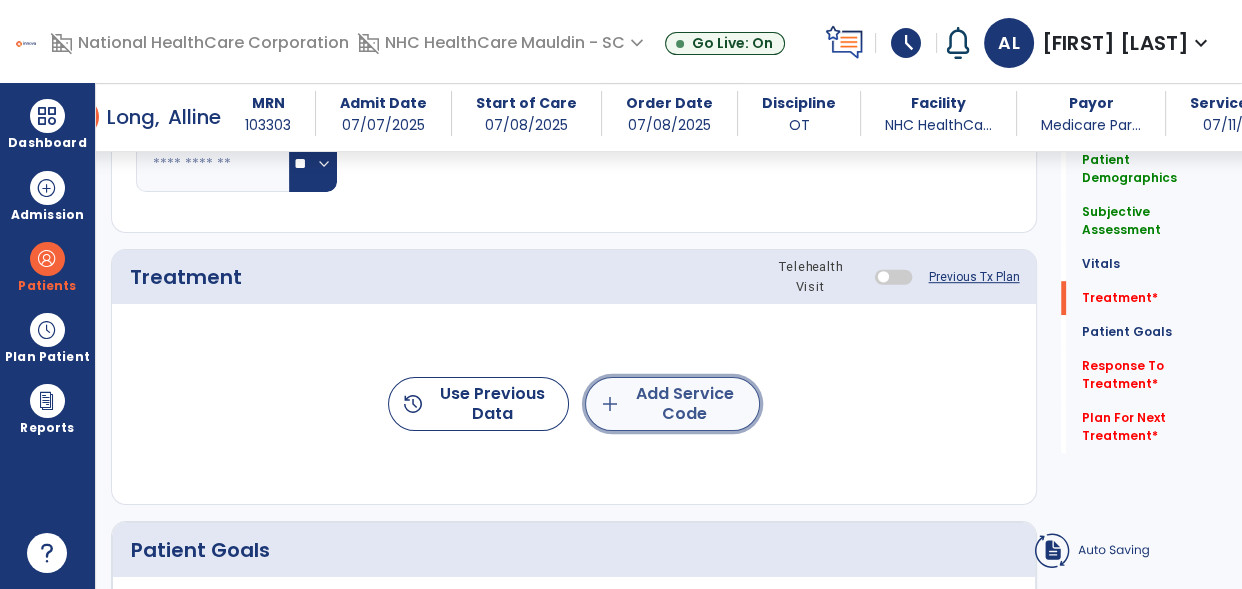 click on "add  Add Service Code" 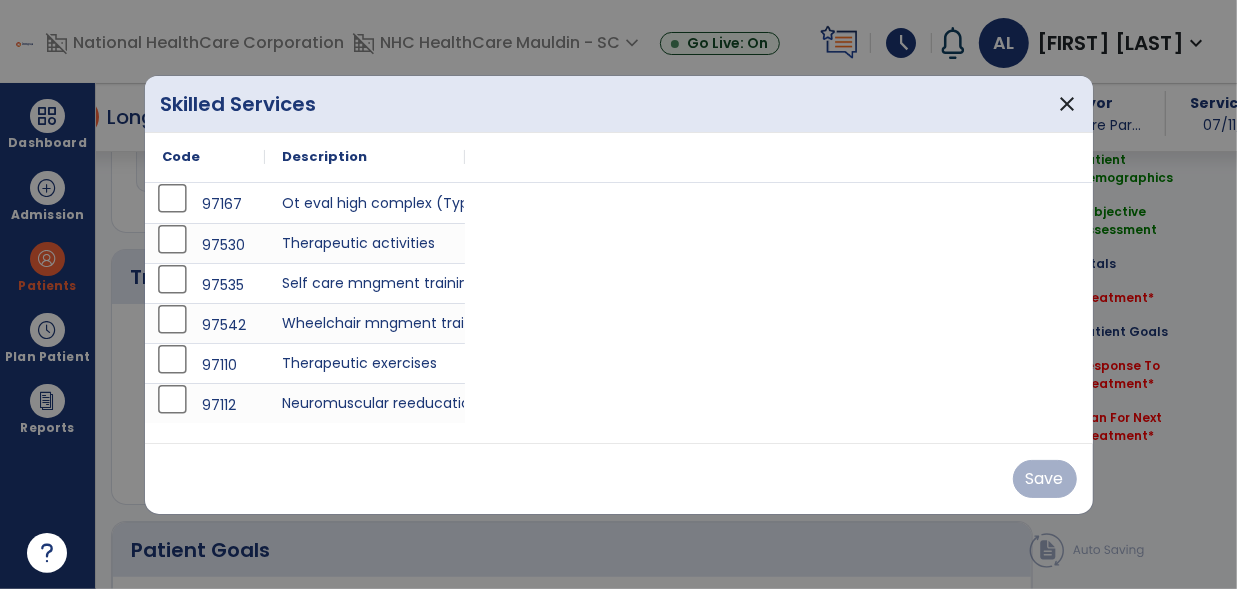 scroll, scrollTop: 1110, scrollLeft: 0, axis: vertical 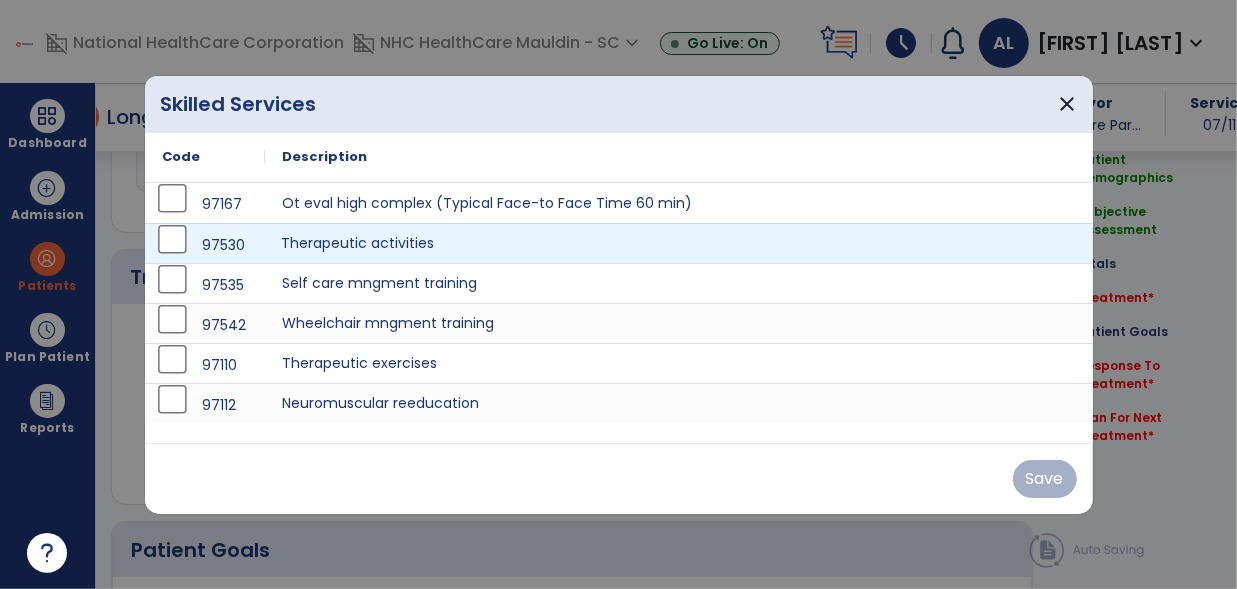 click on "Therapeutic activities" at bounding box center [679, 243] 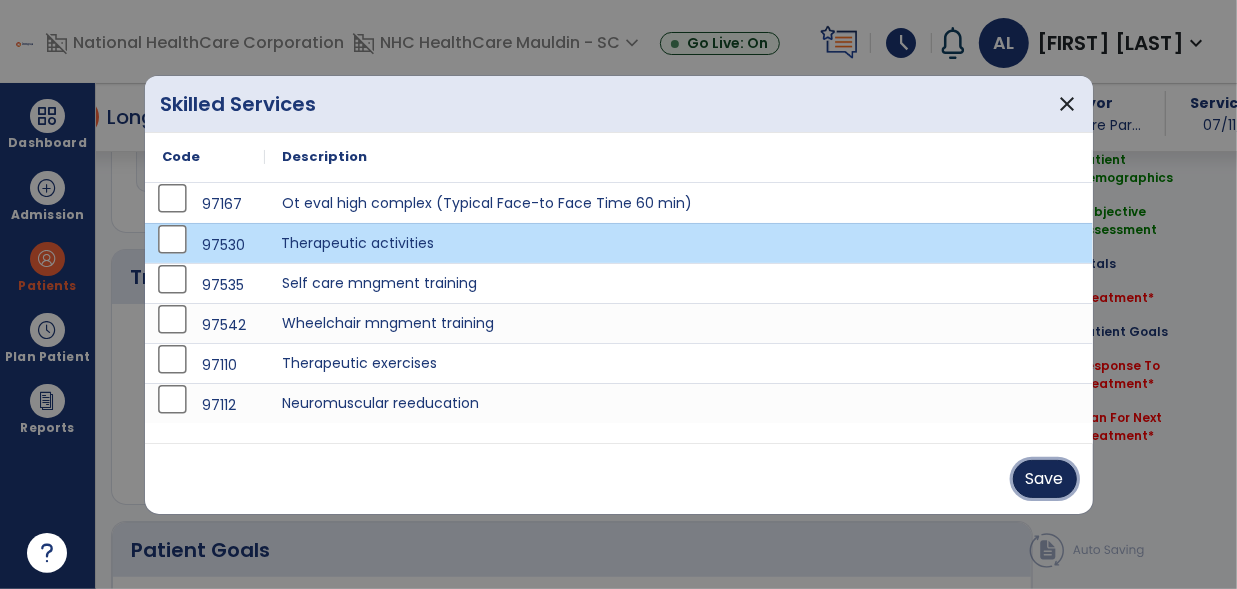 click on "Save" at bounding box center (1045, 479) 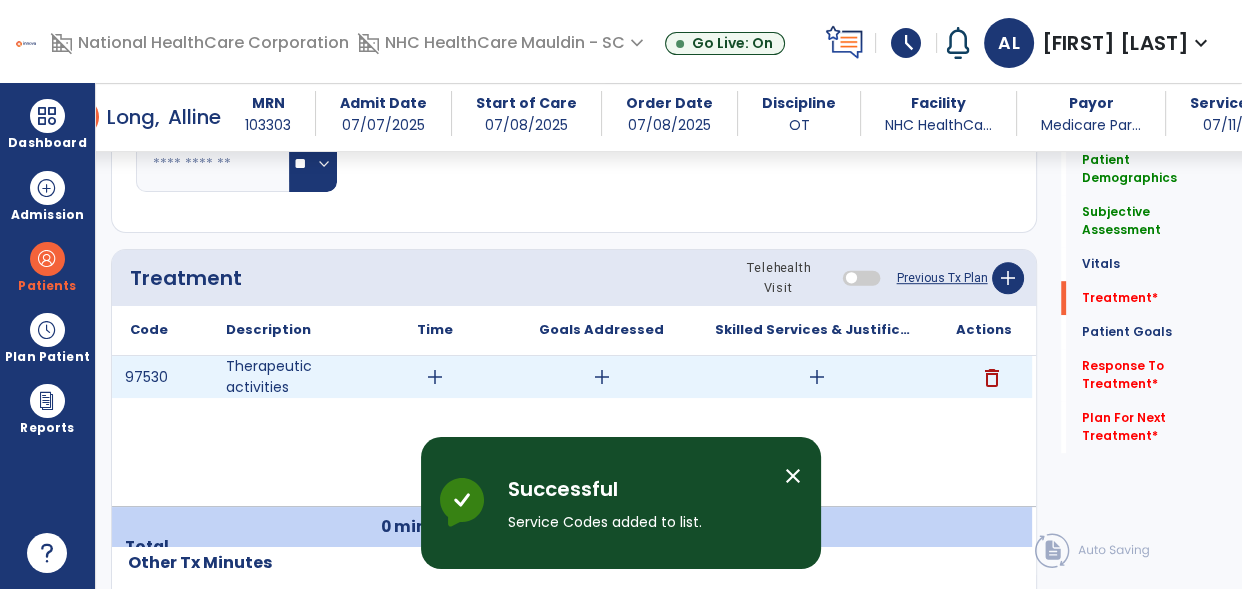 click on "add" at bounding box center [817, 377] 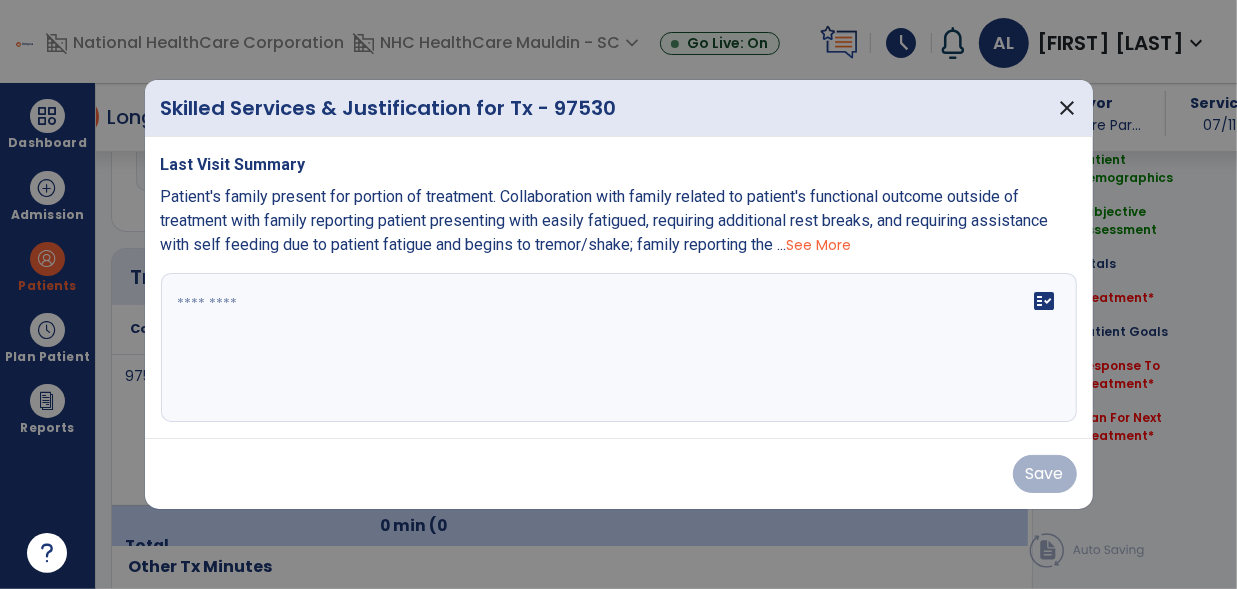 scroll, scrollTop: 1110, scrollLeft: 0, axis: vertical 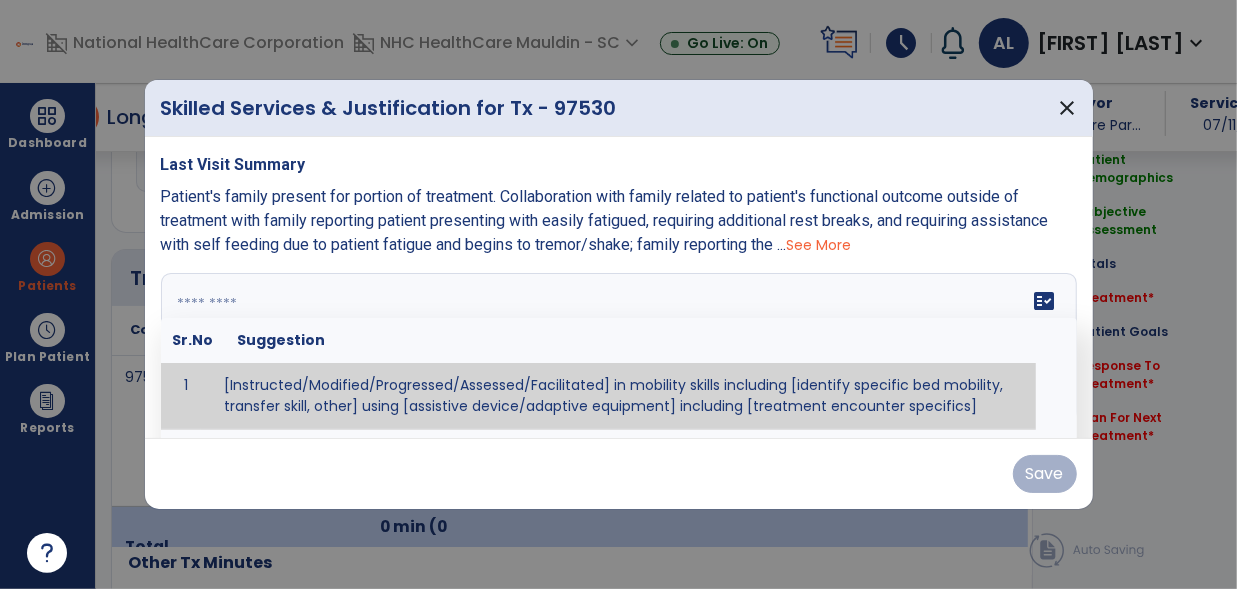 click on "fact_check  Sr.No Suggestion 1 [Instructed/Modified/Progressed/Assessed/Facilitated] in mobility skills including [identify specific bed mobility, transfer skill, other] using [assistive device/adaptive equipment] including [treatment encounter specifics]" at bounding box center (619, 348) 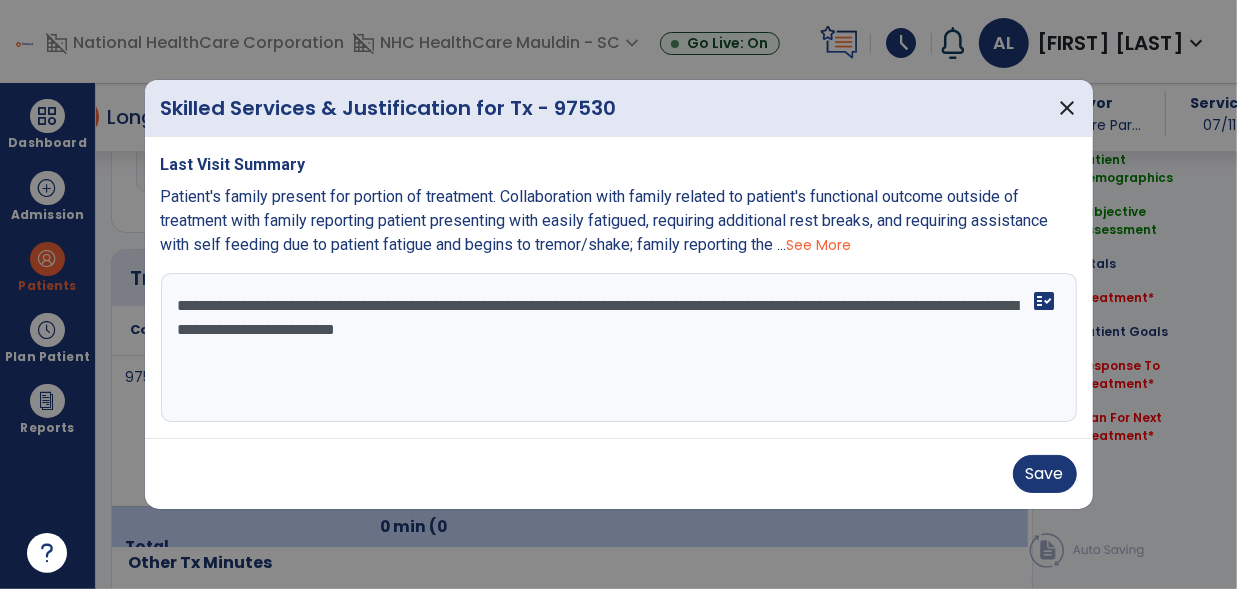 click on "**********" at bounding box center [619, 348] 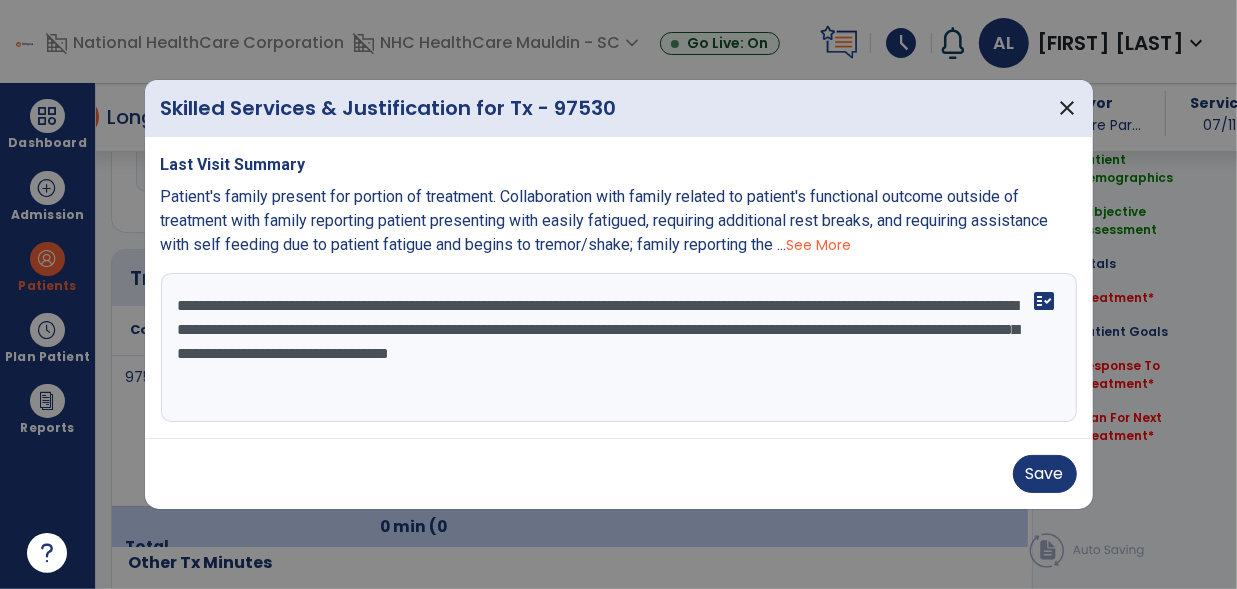 click on "**********" at bounding box center [619, 348] 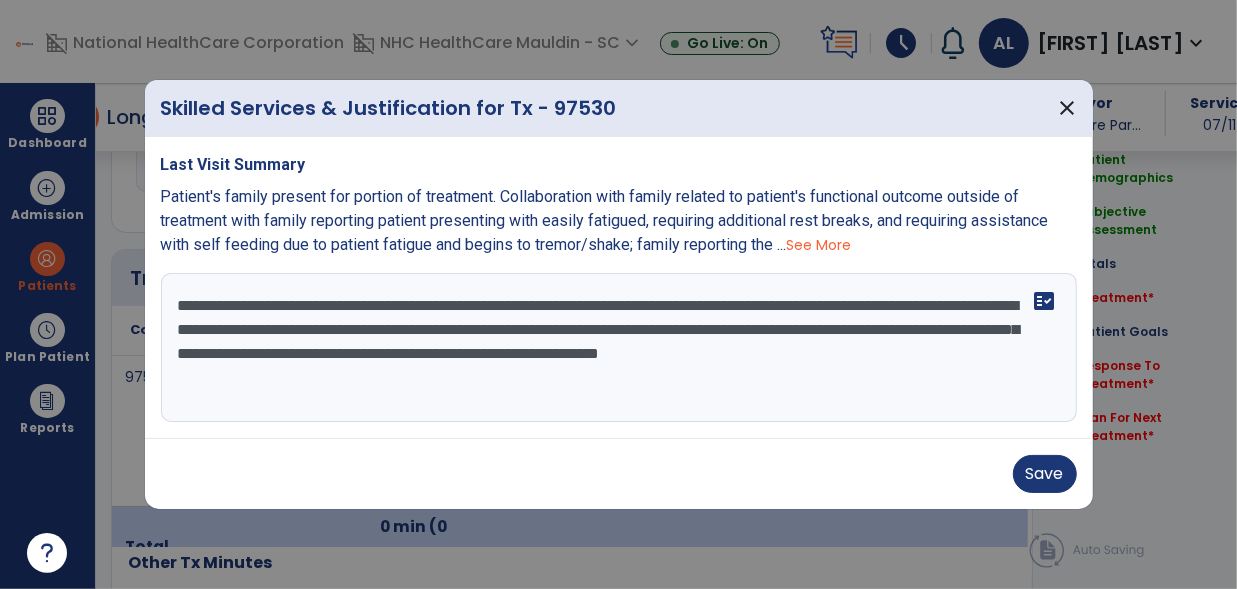 click on "**********" at bounding box center (619, 348) 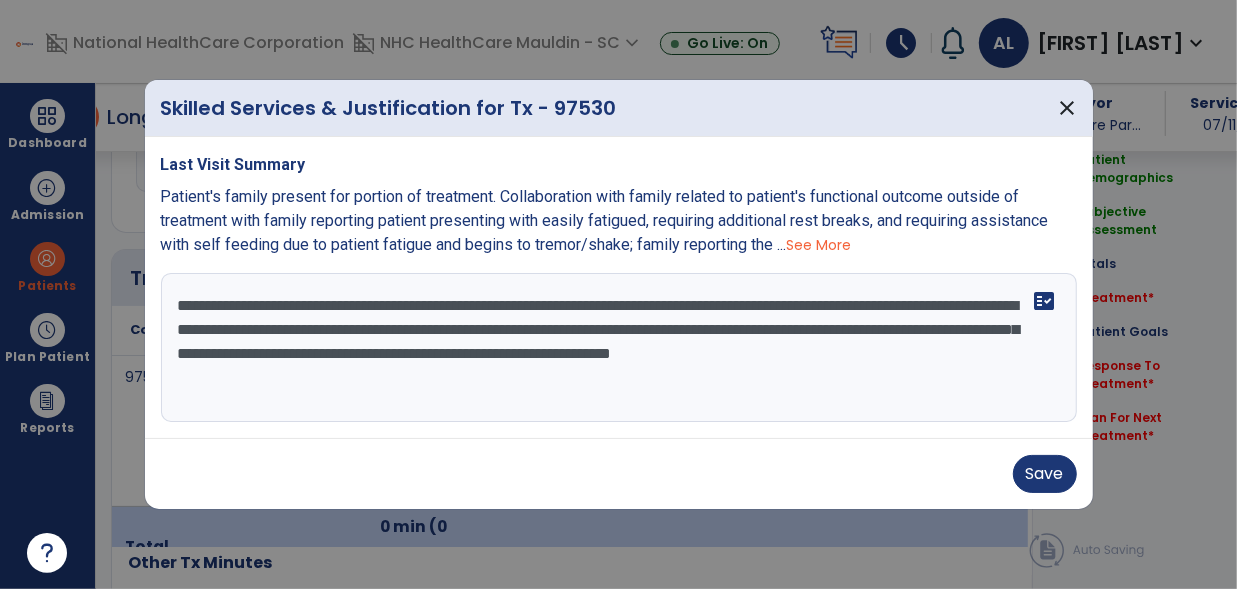 scroll, scrollTop: 15, scrollLeft: 0, axis: vertical 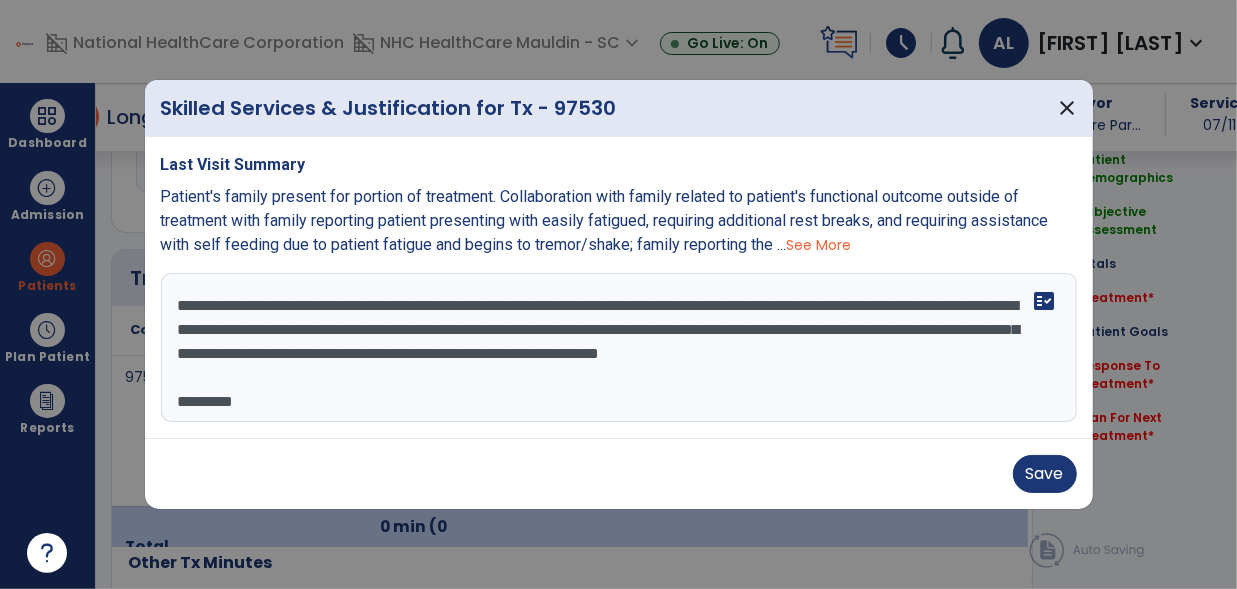 click on "**********" at bounding box center [619, 348] 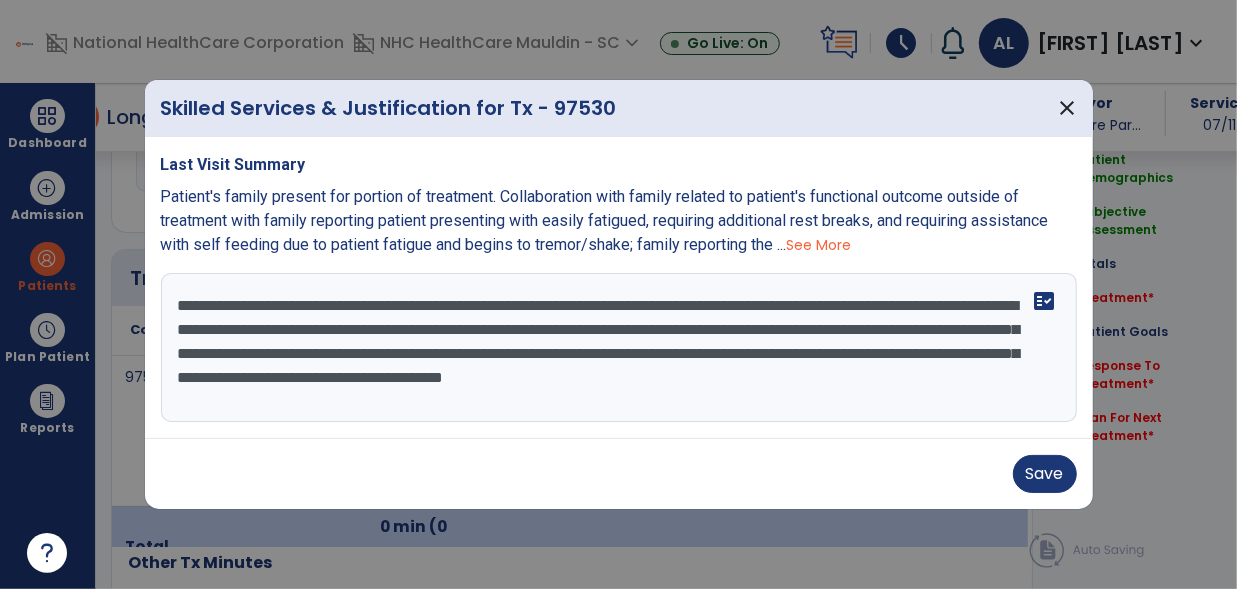 click on "**********" at bounding box center [619, 348] 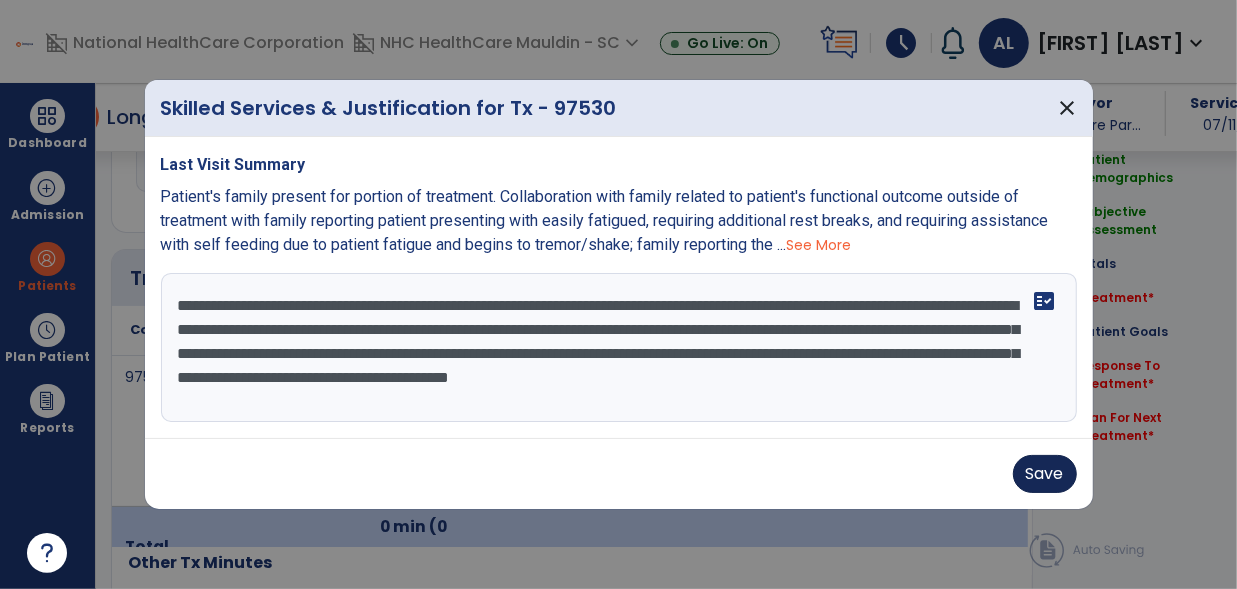 type on "**********" 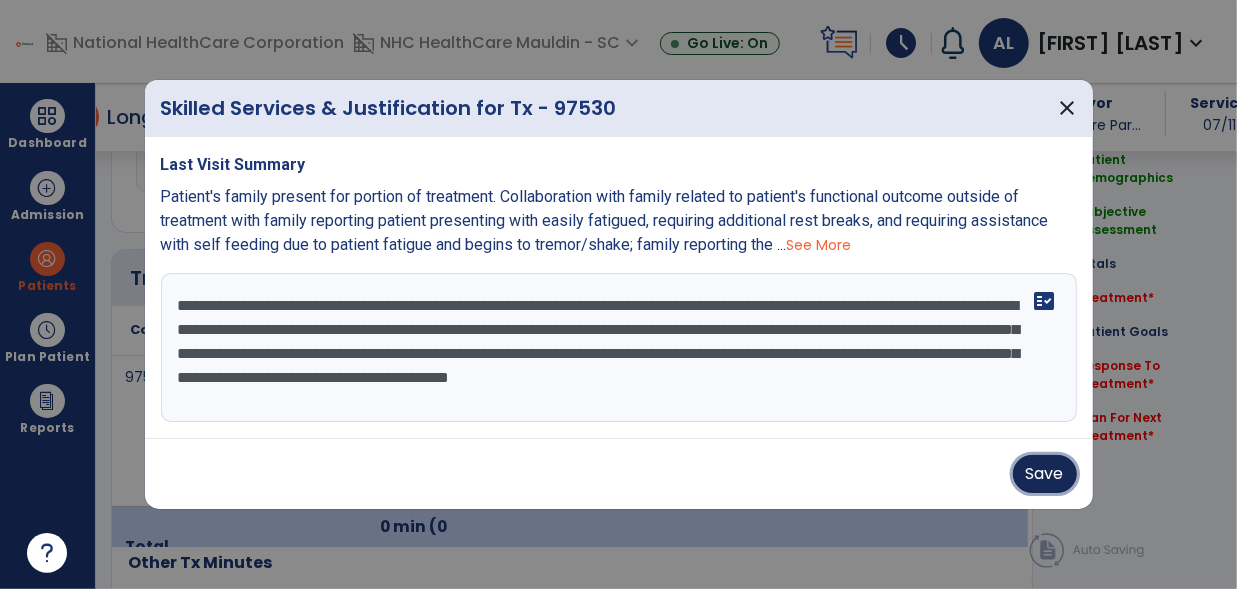 click on "Save" at bounding box center [1045, 474] 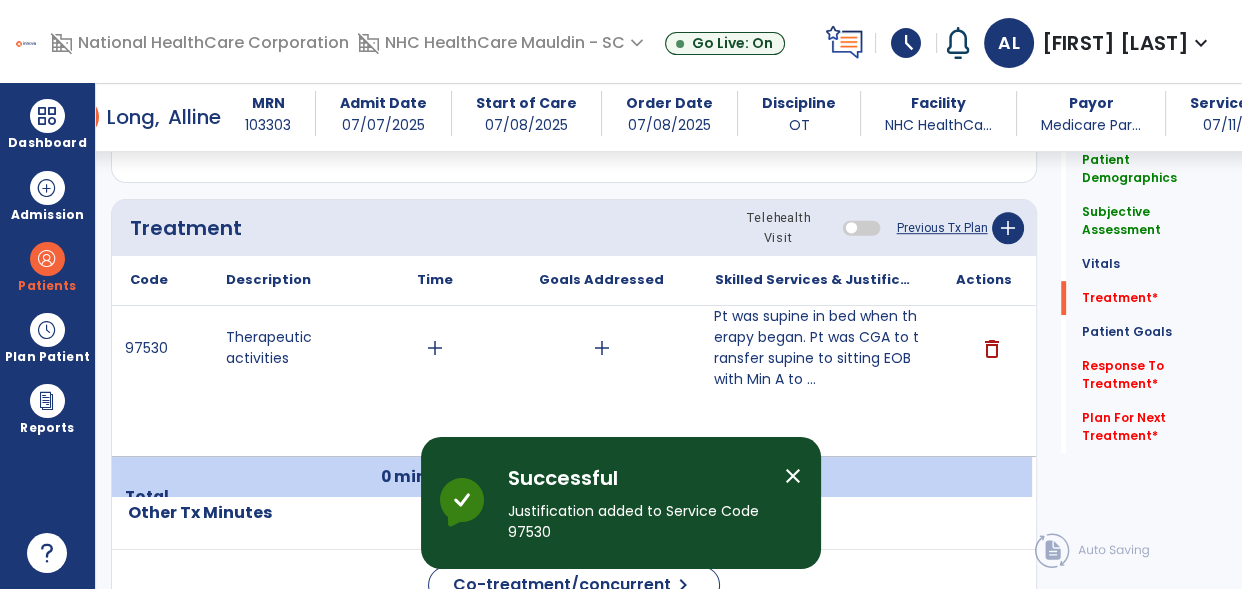 scroll, scrollTop: 1161, scrollLeft: 0, axis: vertical 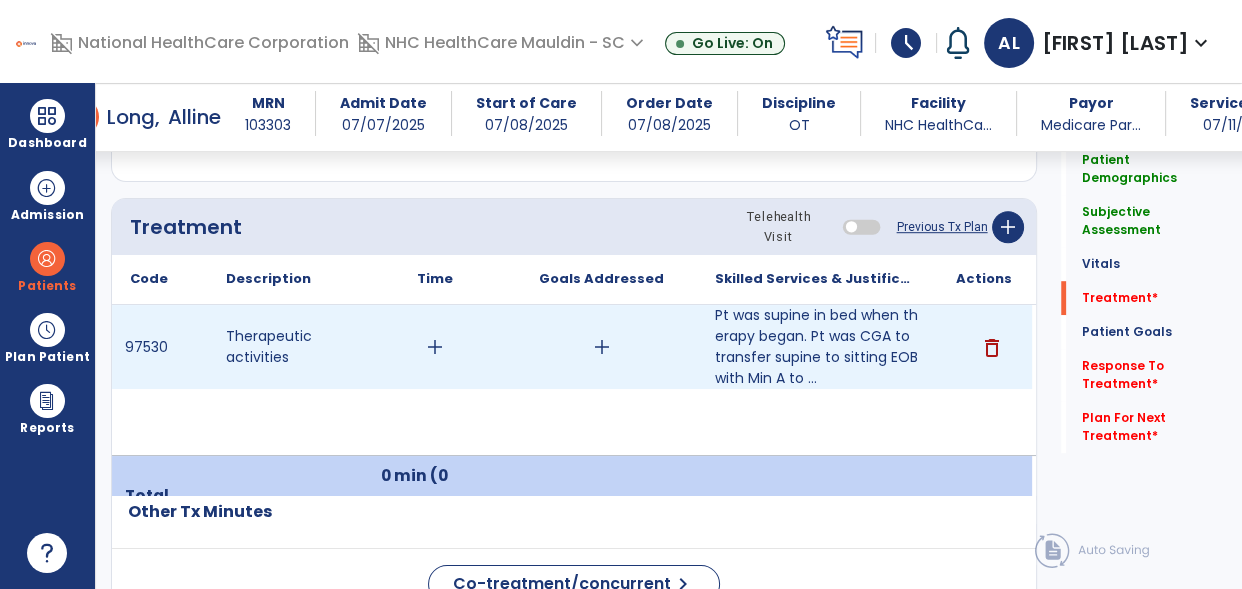 click on "add" at bounding box center (435, 347) 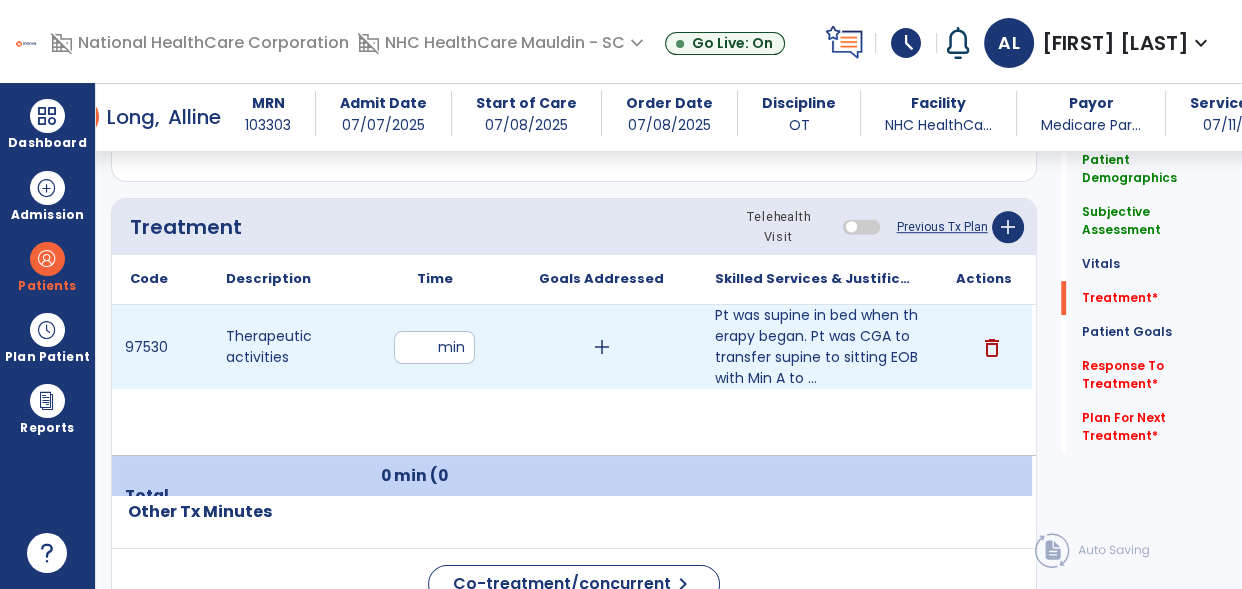 type on "**" 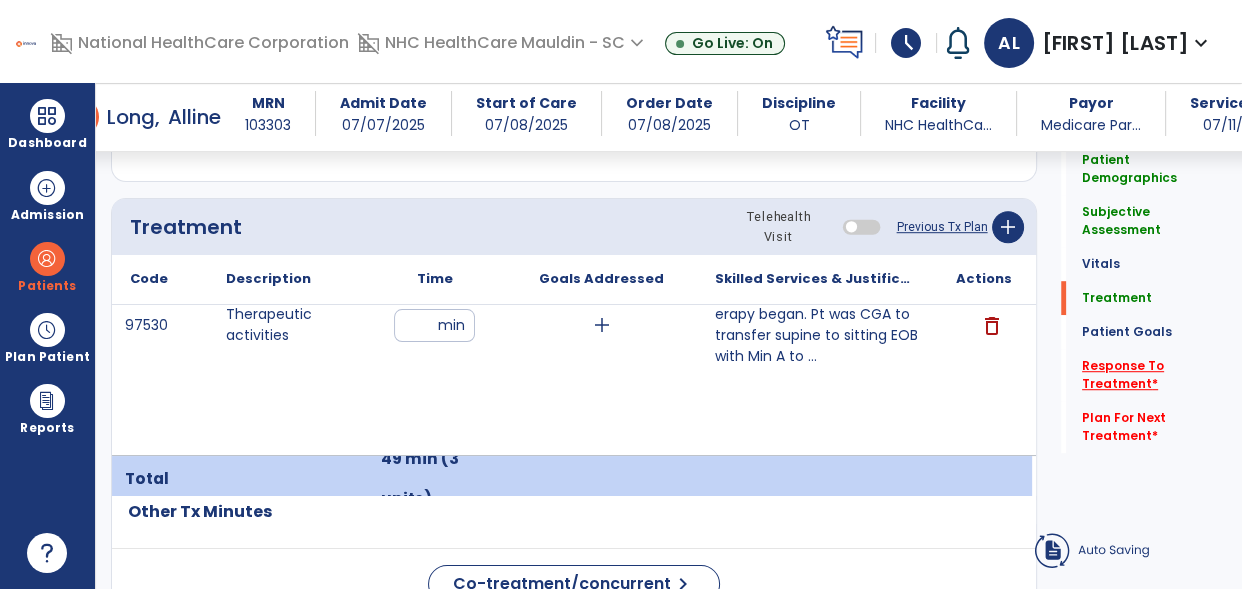 click on "Response To Treatment   *" 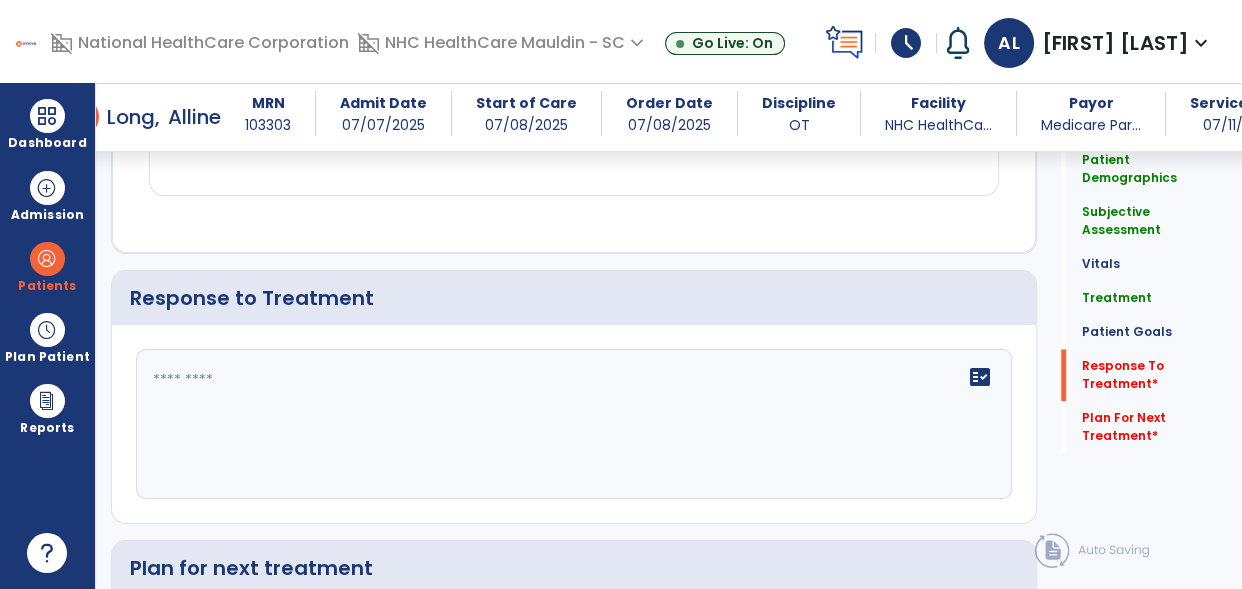 scroll, scrollTop: 2590, scrollLeft: 0, axis: vertical 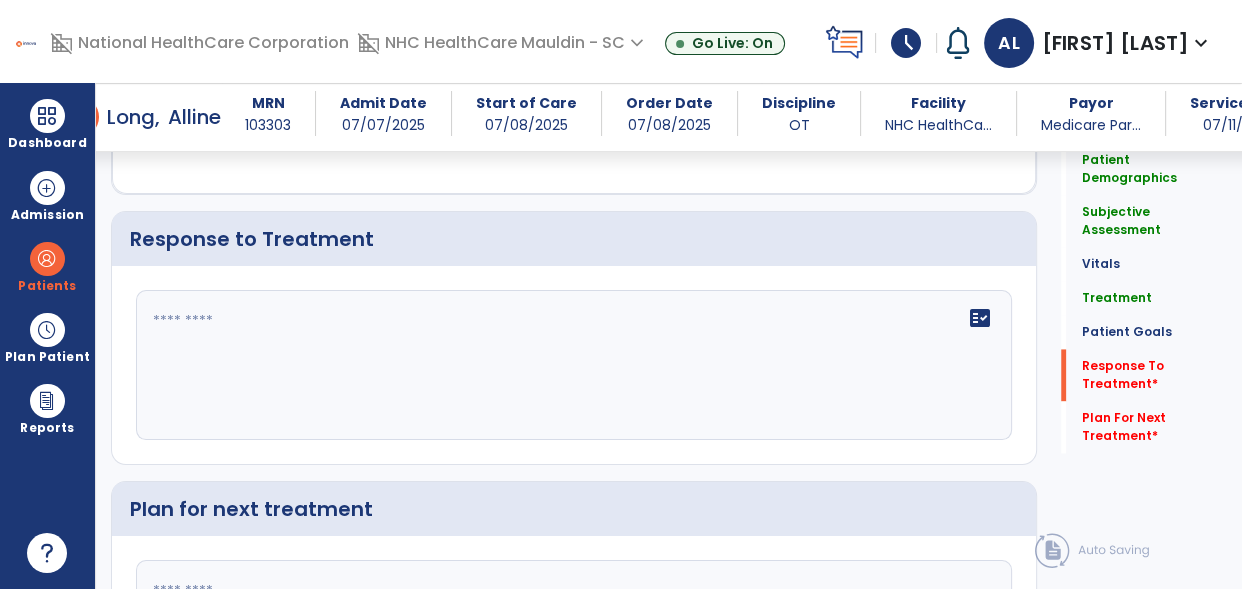 click on "fact_check" 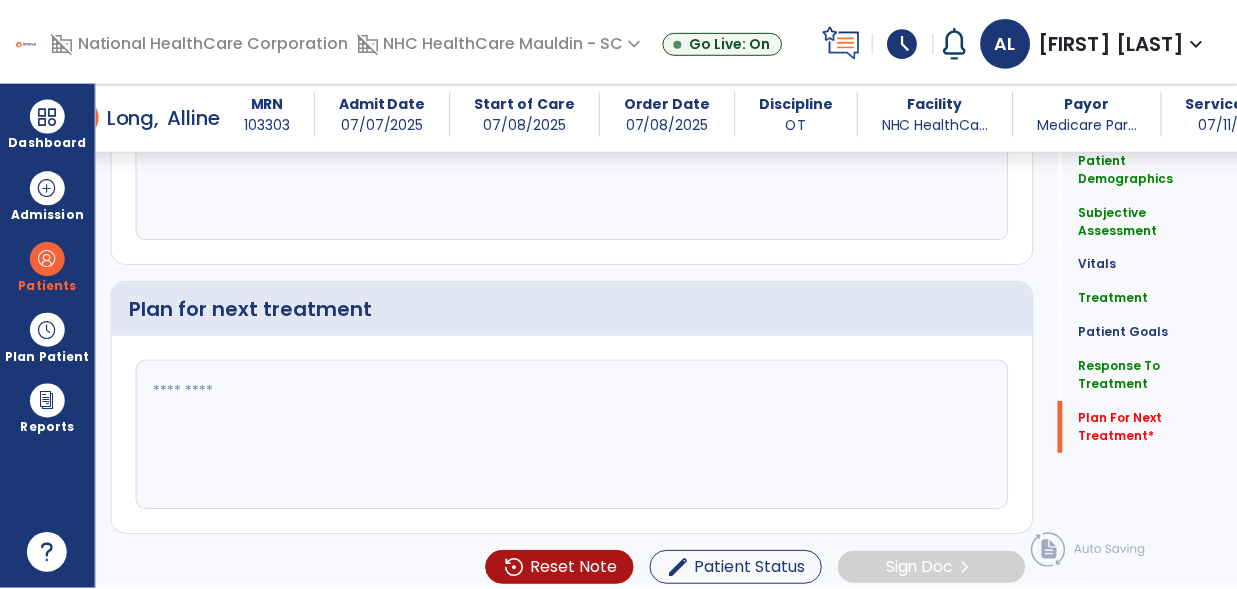 scroll, scrollTop: 2798, scrollLeft: 0, axis: vertical 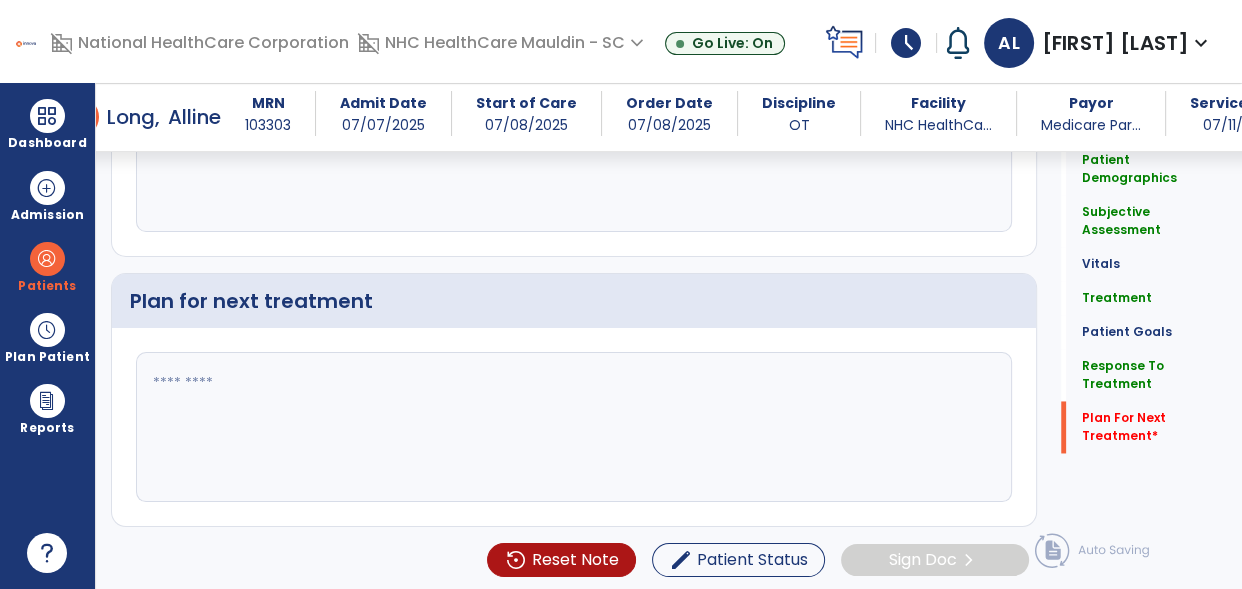 type on "**********" 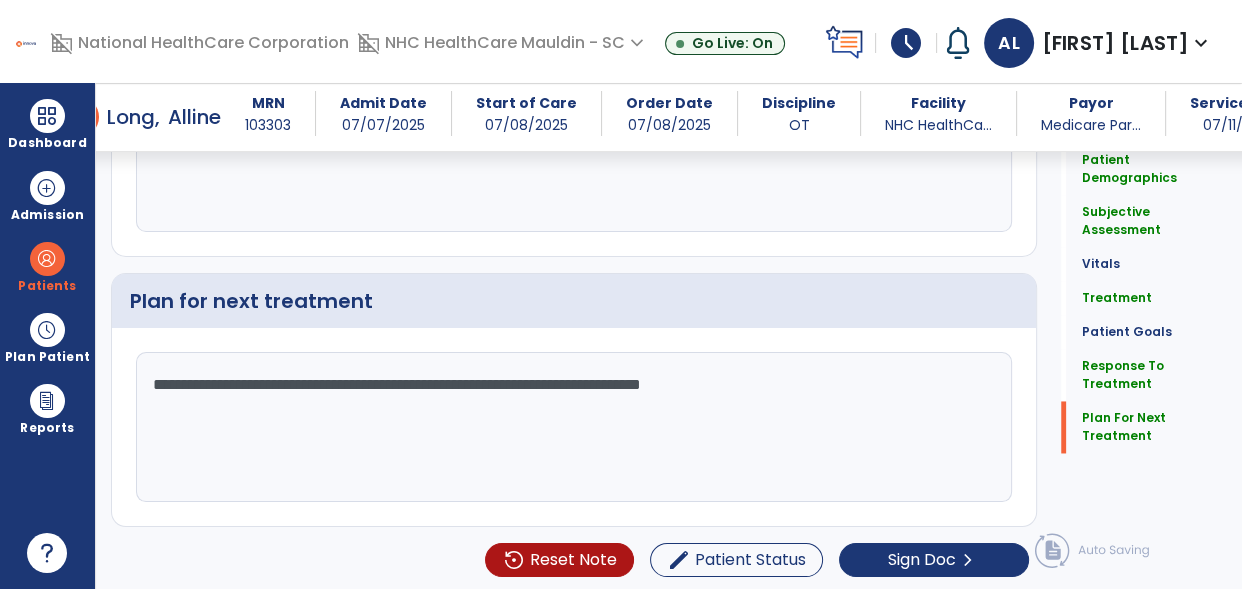 click on "**********" 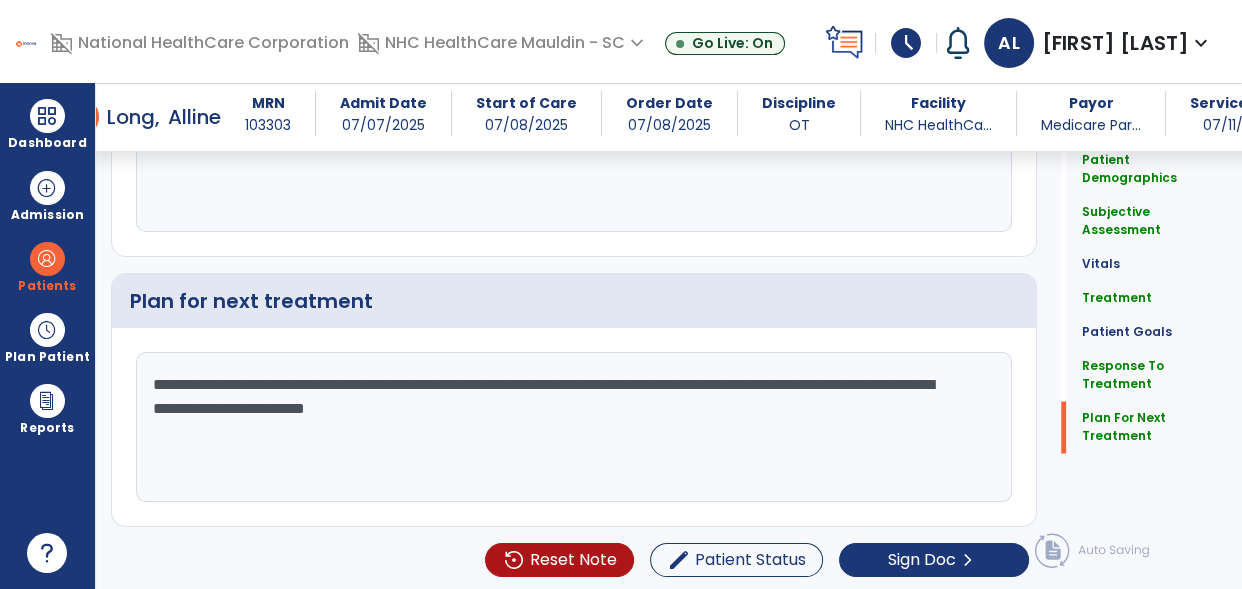 click on "**********" 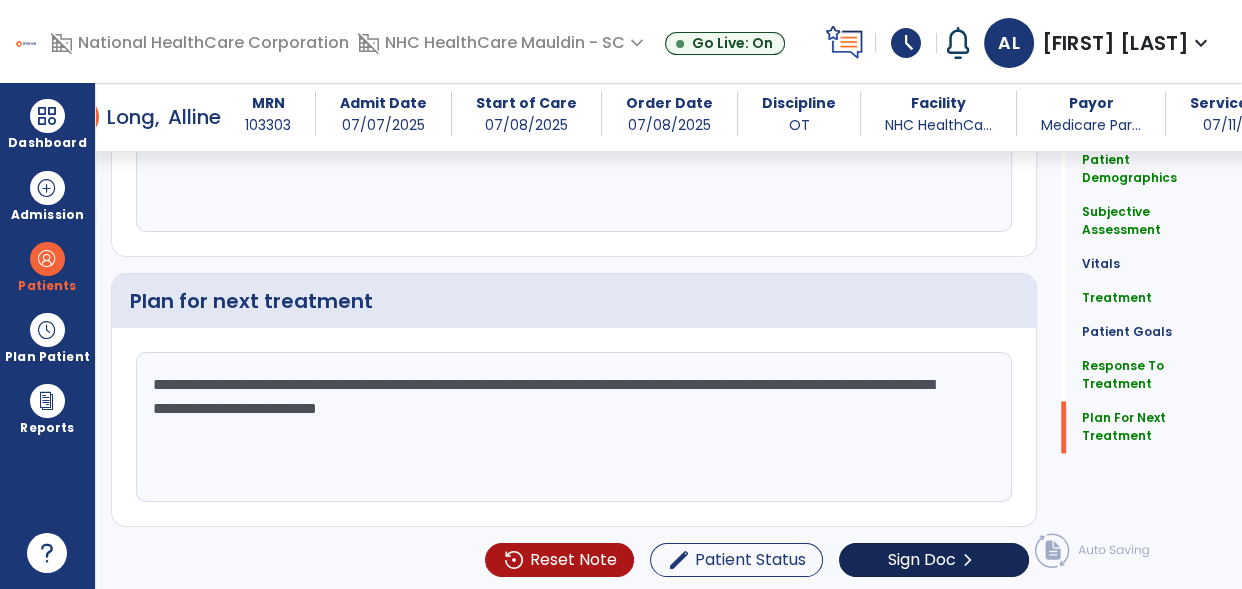 type on "**********" 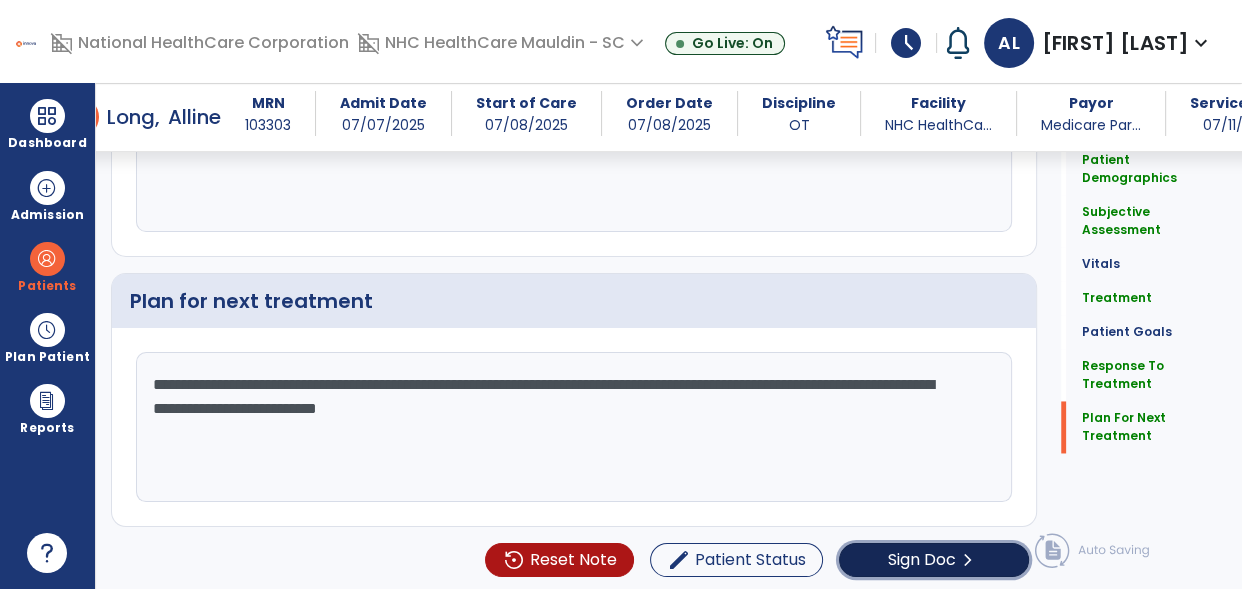 click on "Sign Doc  chevron_right" 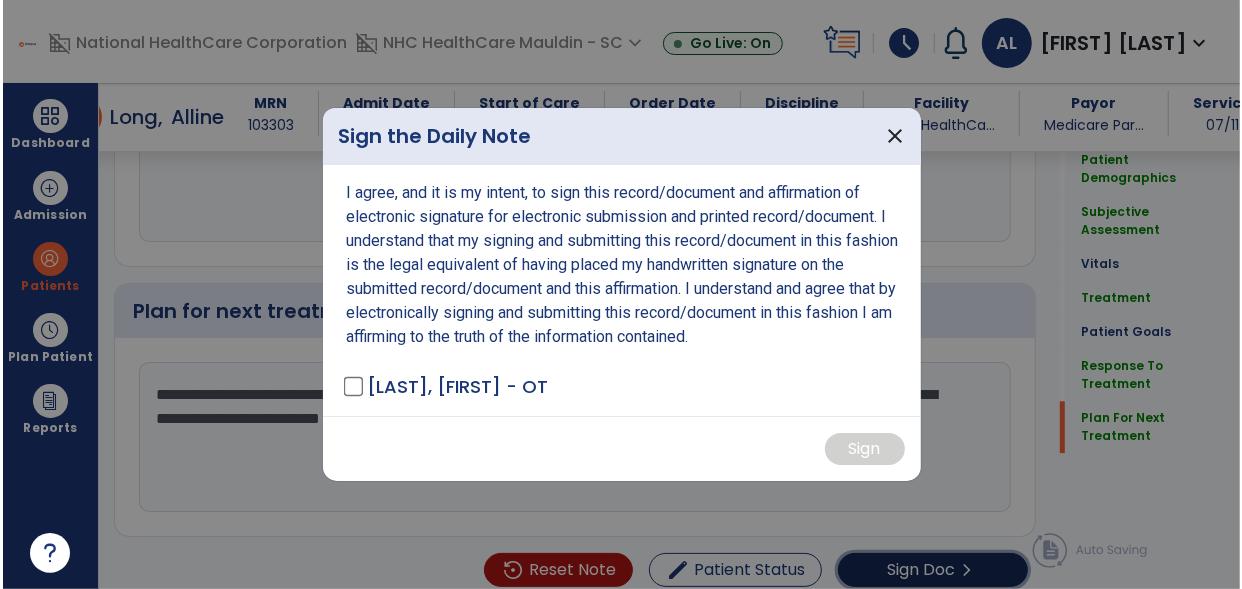 scroll, scrollTop: 2798, scrollLeft: 0, axis: vertical 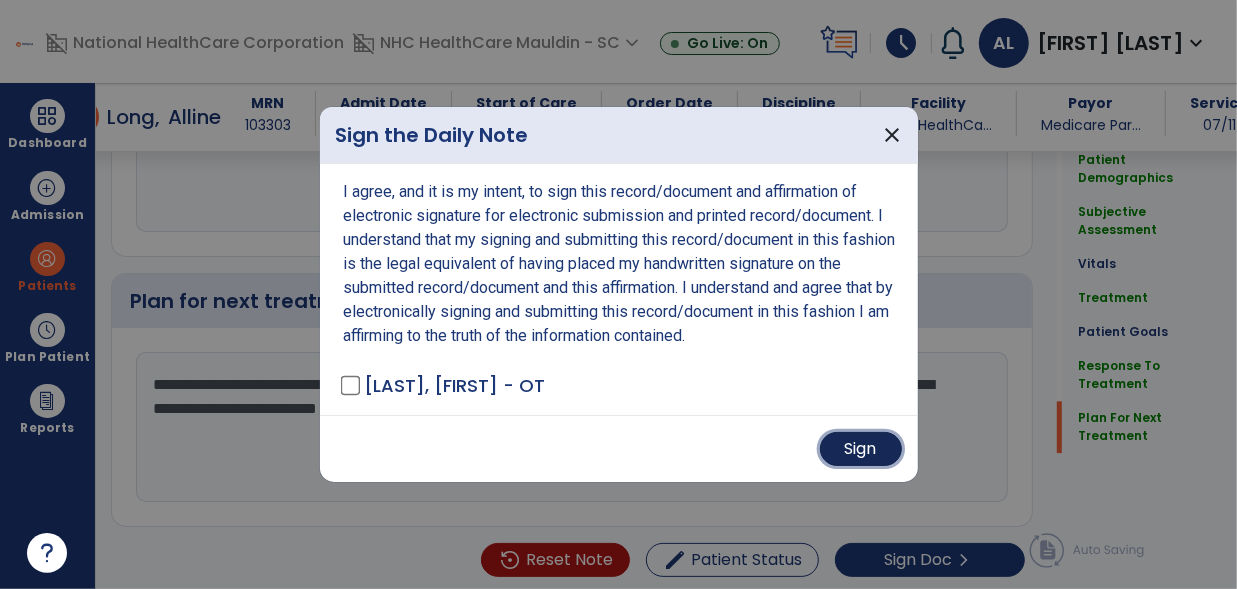 click on "Sign" at bounding box center (861, 449) 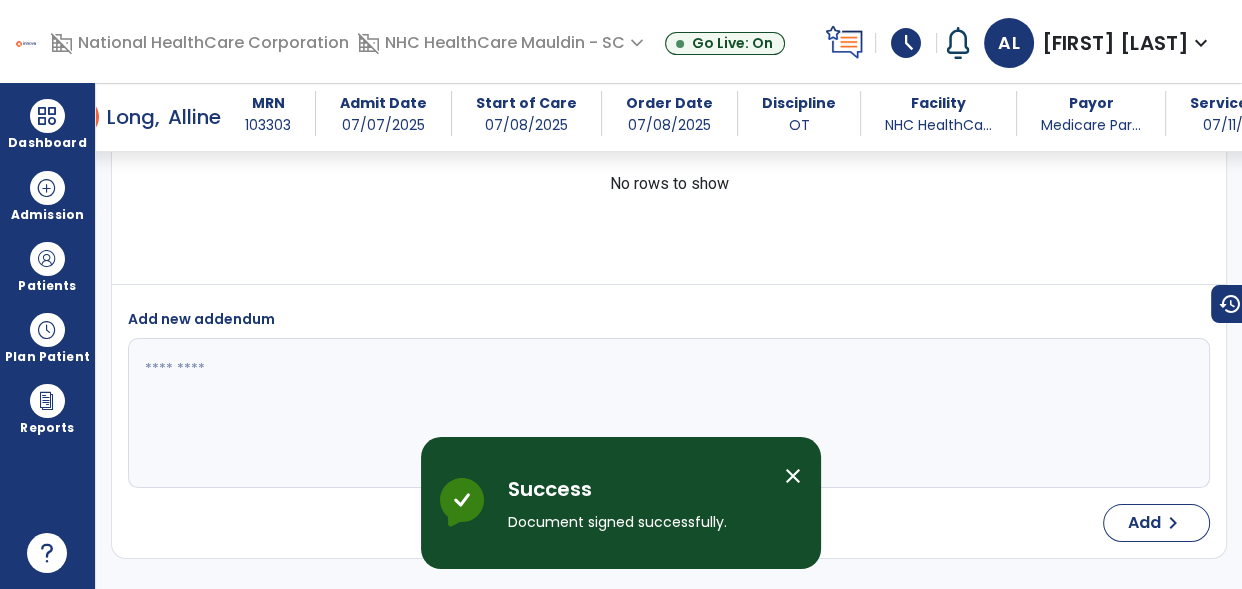 scroll, scrollTop: 4312, scrollLeft: 0, axis: vertical 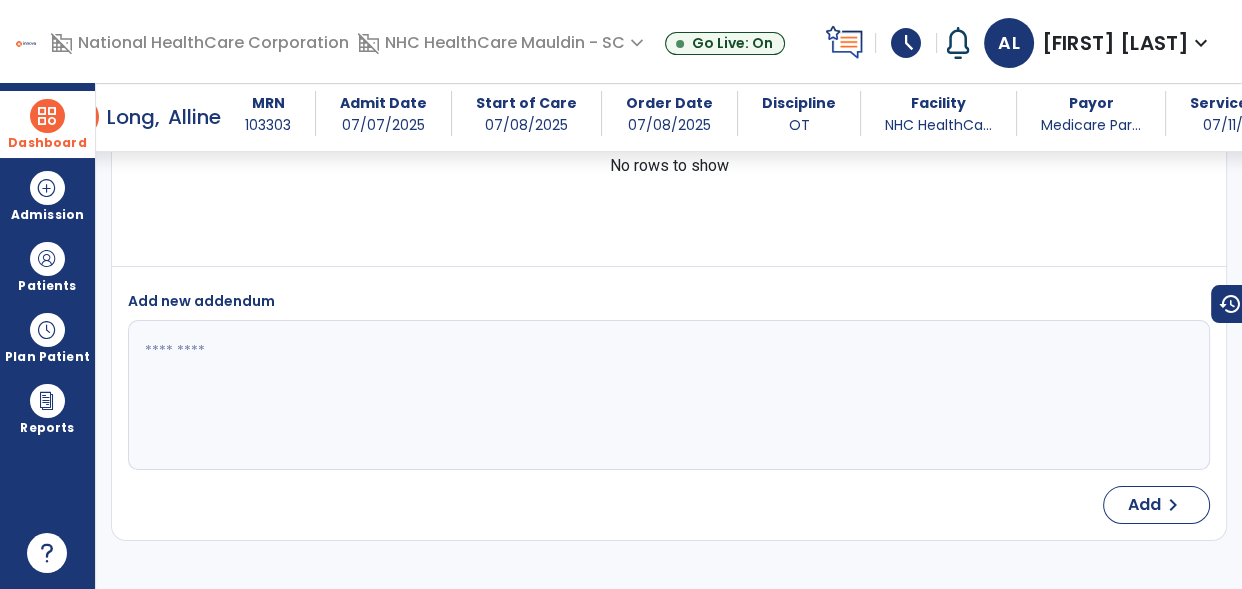 click on "Dashboard" at bounding box center (47, 124) 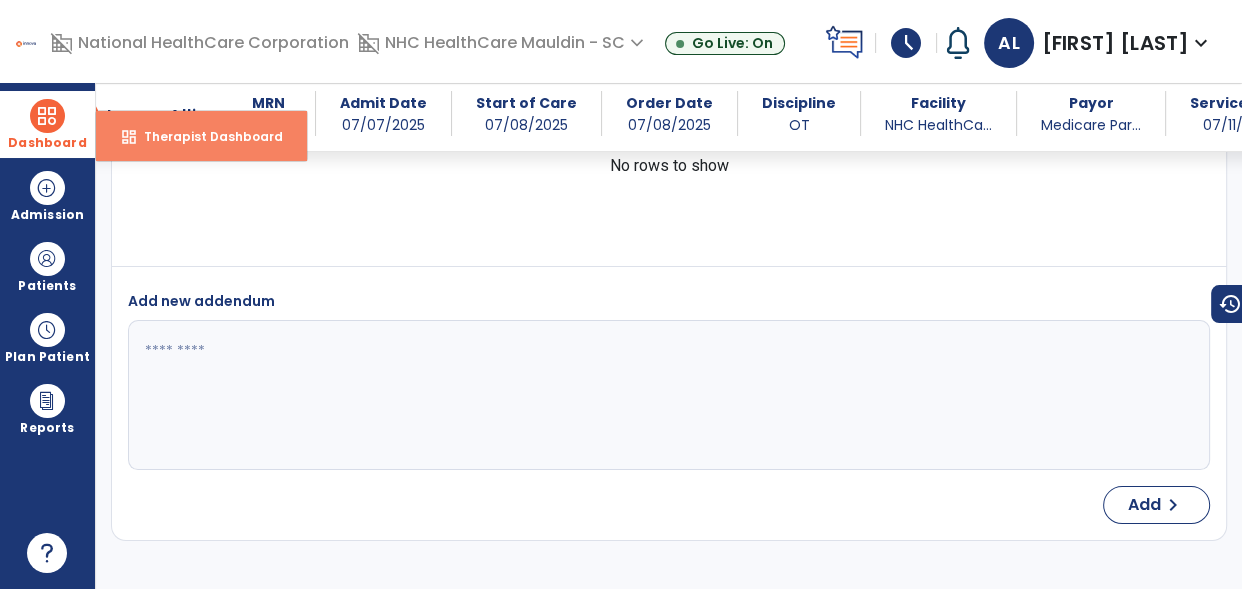 click on "dashboard  Therapist Dashboard" at bounding box center (201, 136) 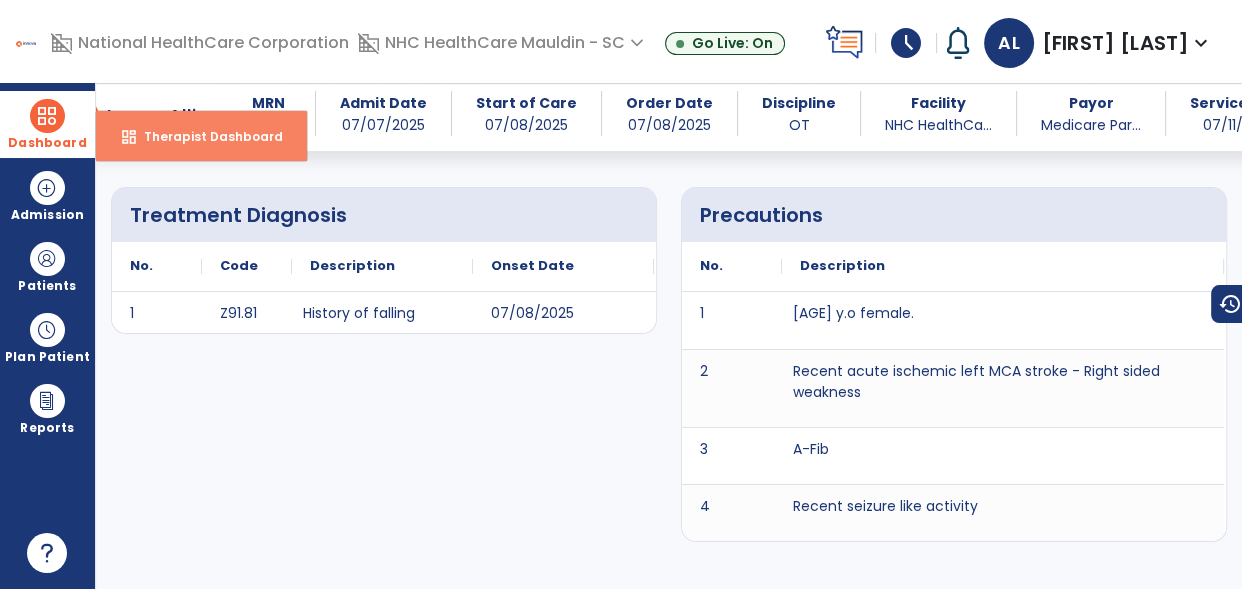 select on "****" 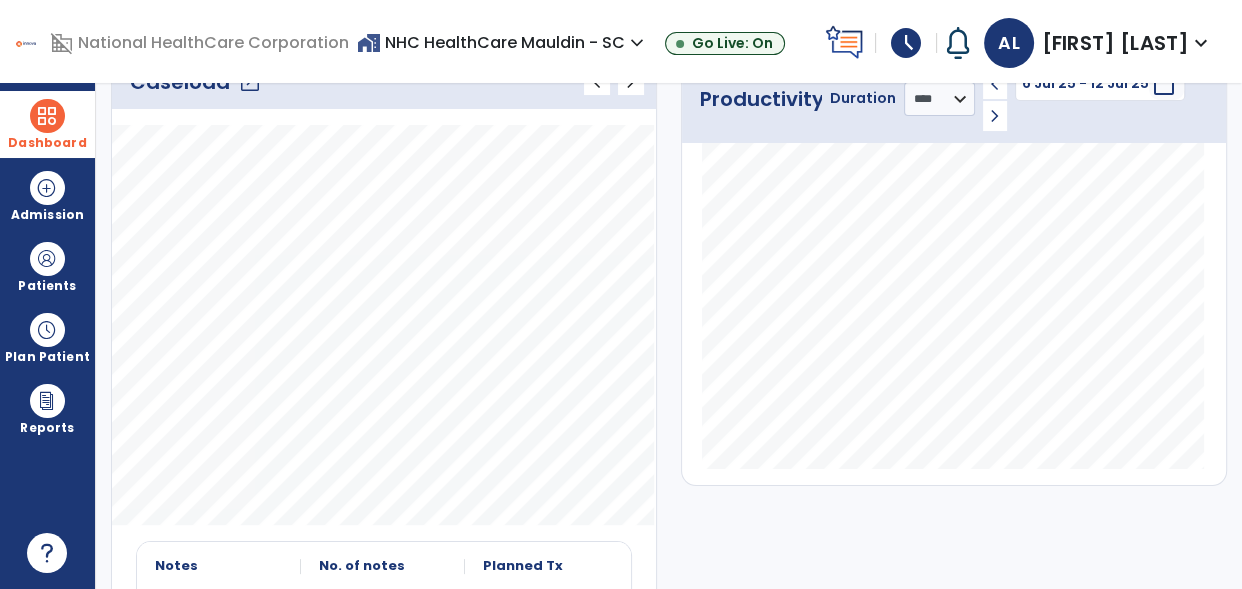 click on "open_in_new" 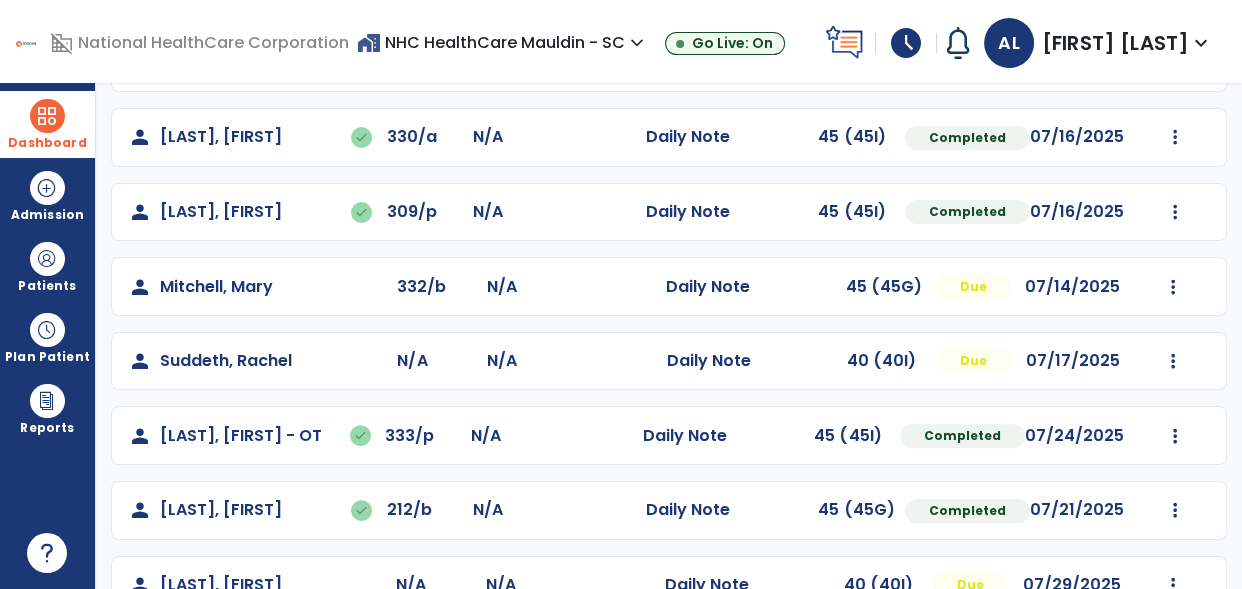 scroll, scrollTop: 671, scrollLeft: 0, axis: vertical 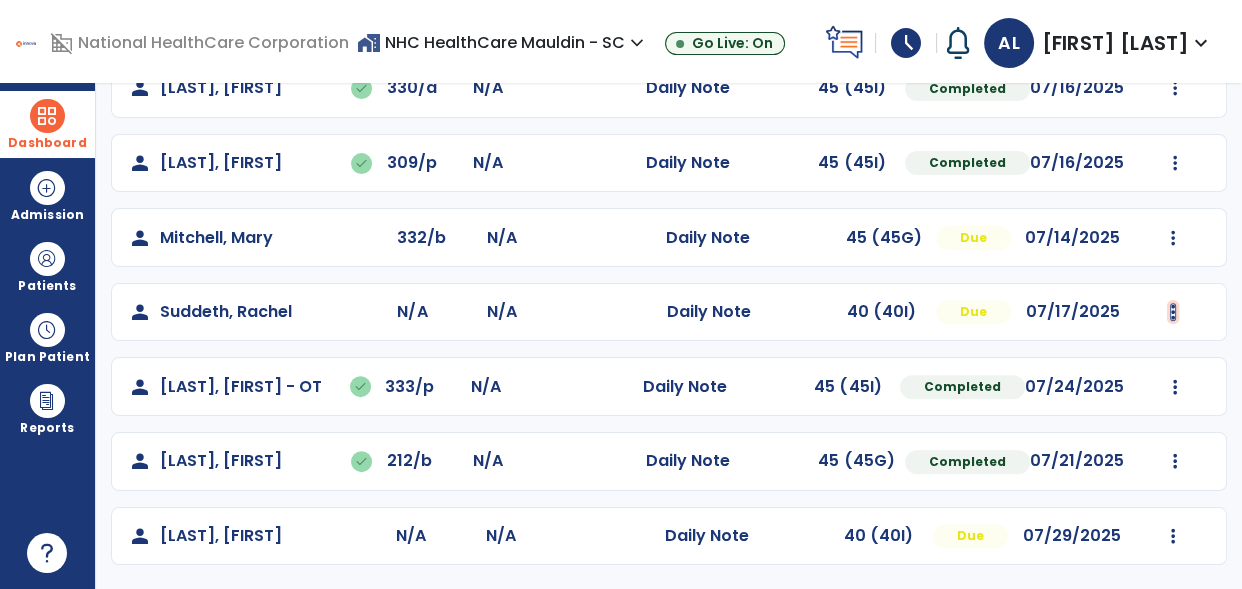 click at bounding box center [1175, -359] 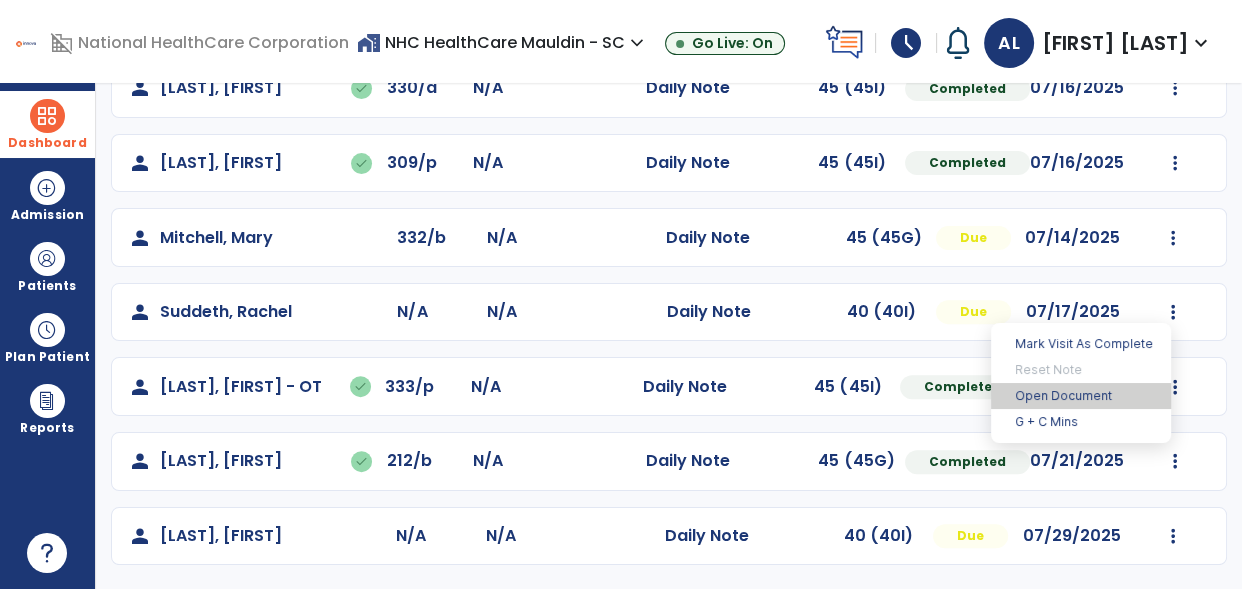click on "Open Document" at bounding box center (1081, 396) 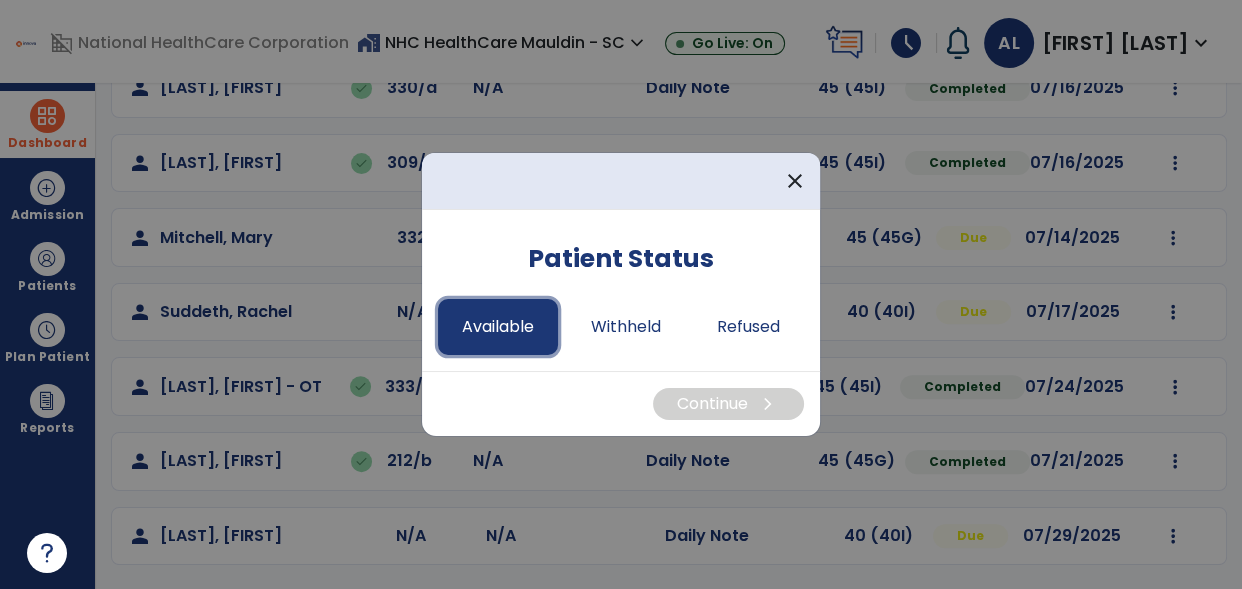 click on "Available" at bounding box center (498, 327) 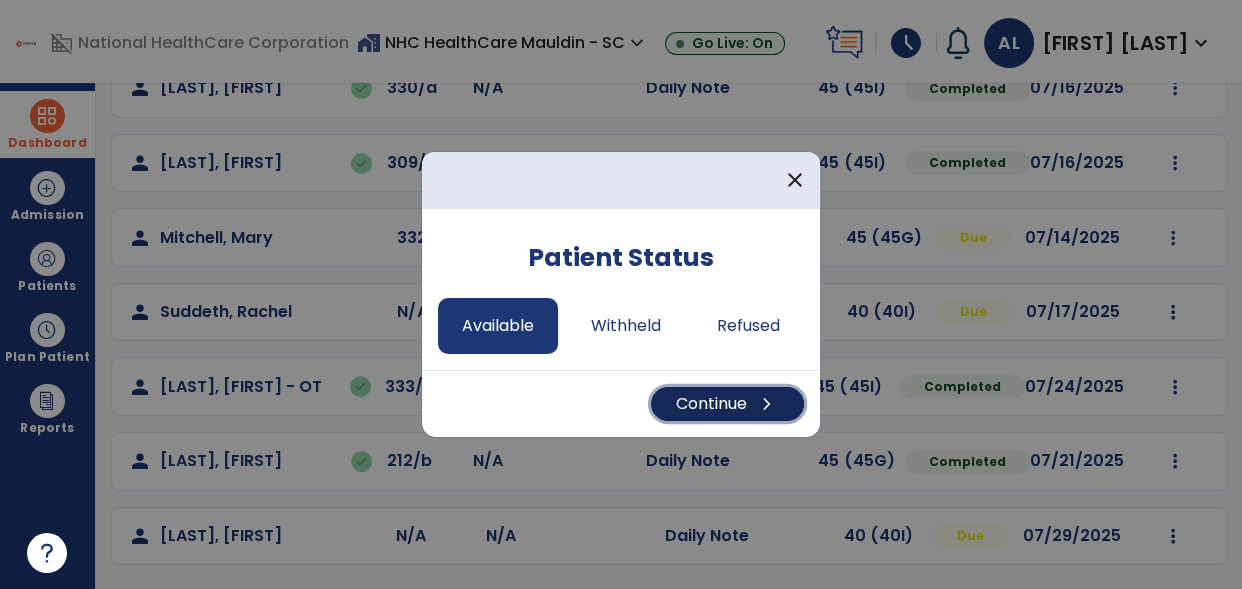 click on "Continue   chevron_right" at bounding box center [727, 404] 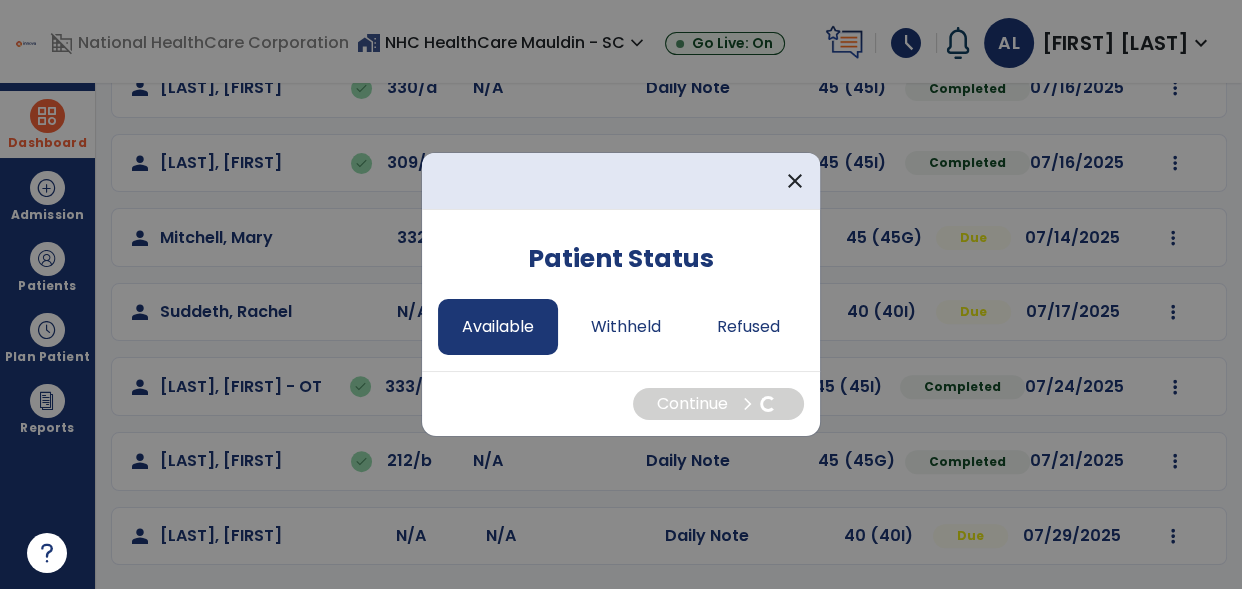 select on "*" 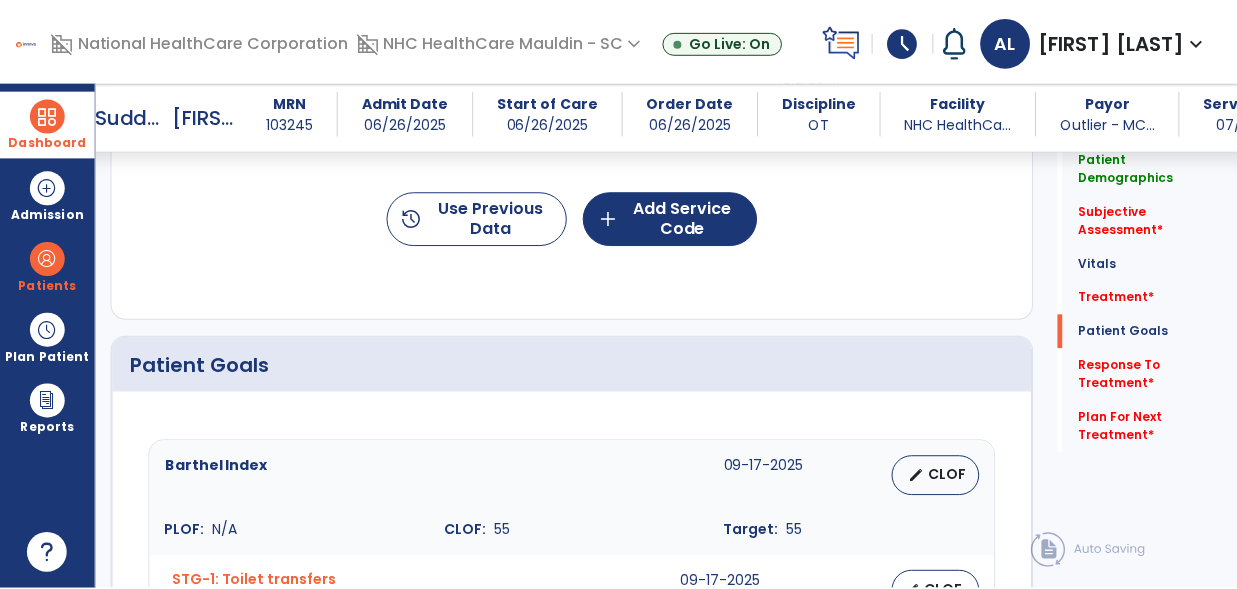 scroll, scrollTop: 1188, scrollLeft: 0, axis: vertical 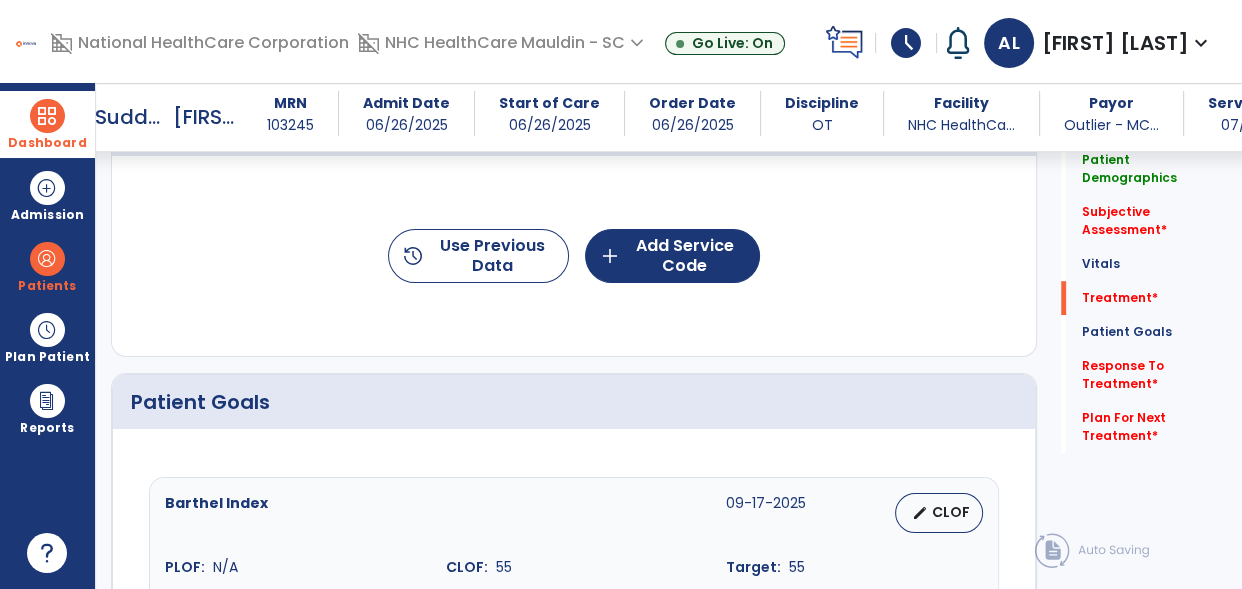 click on "history  Use Previous Data  add  Add Service Code" 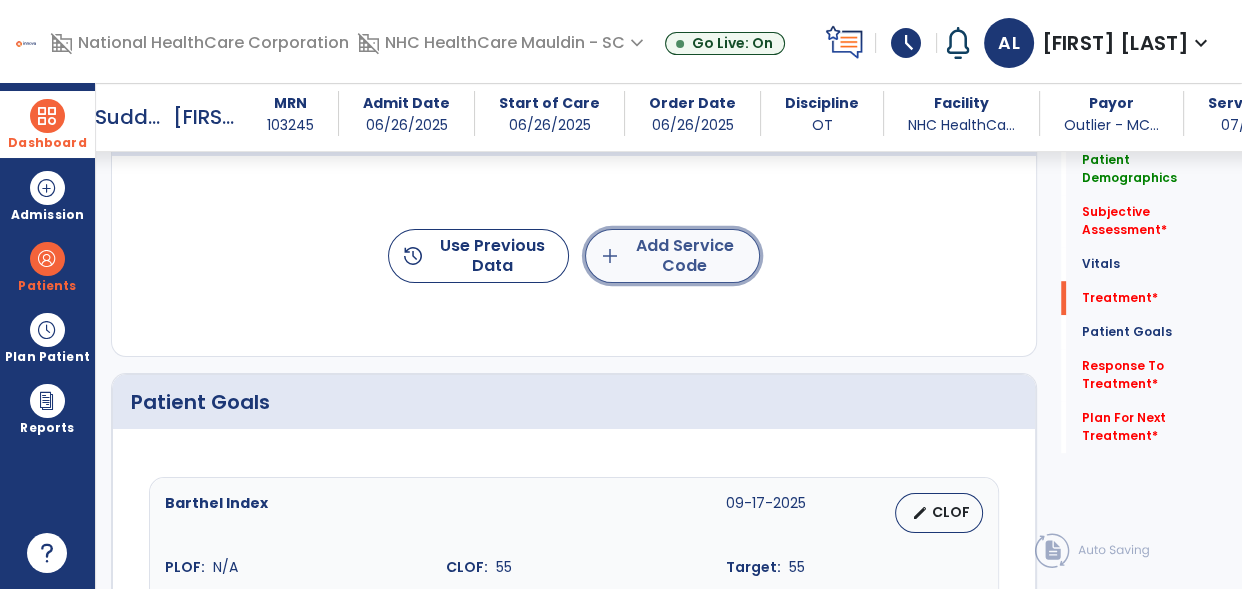 click on "add  Add Service Code" 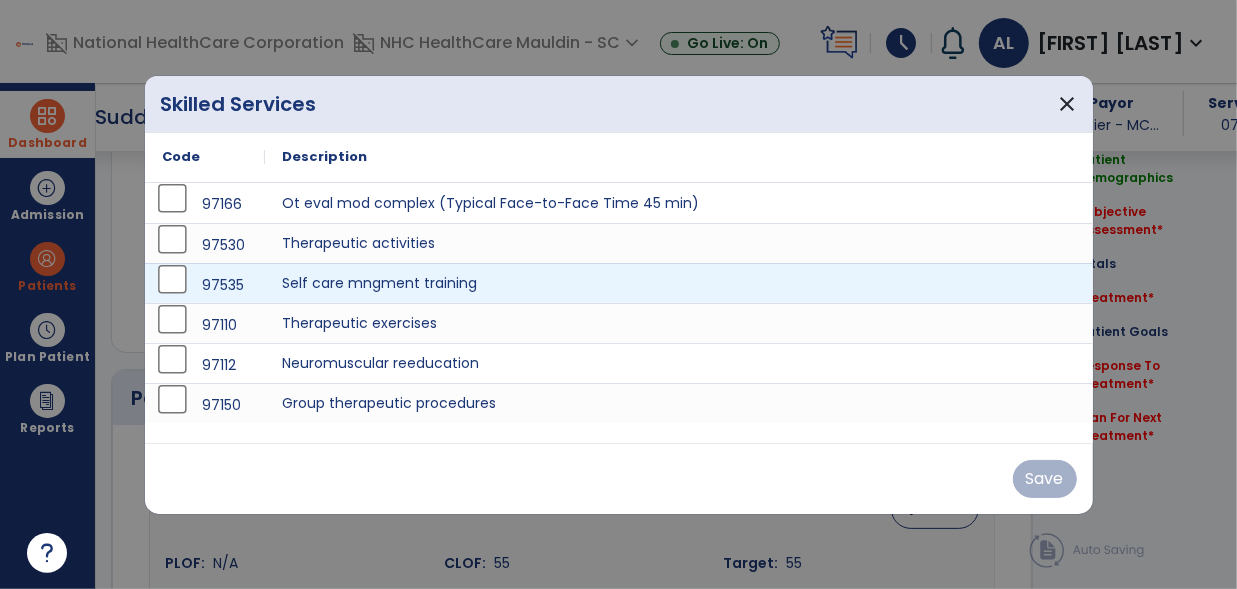 scroll, scrollTop: 1188, scrollLeft: 0, axis: vertical 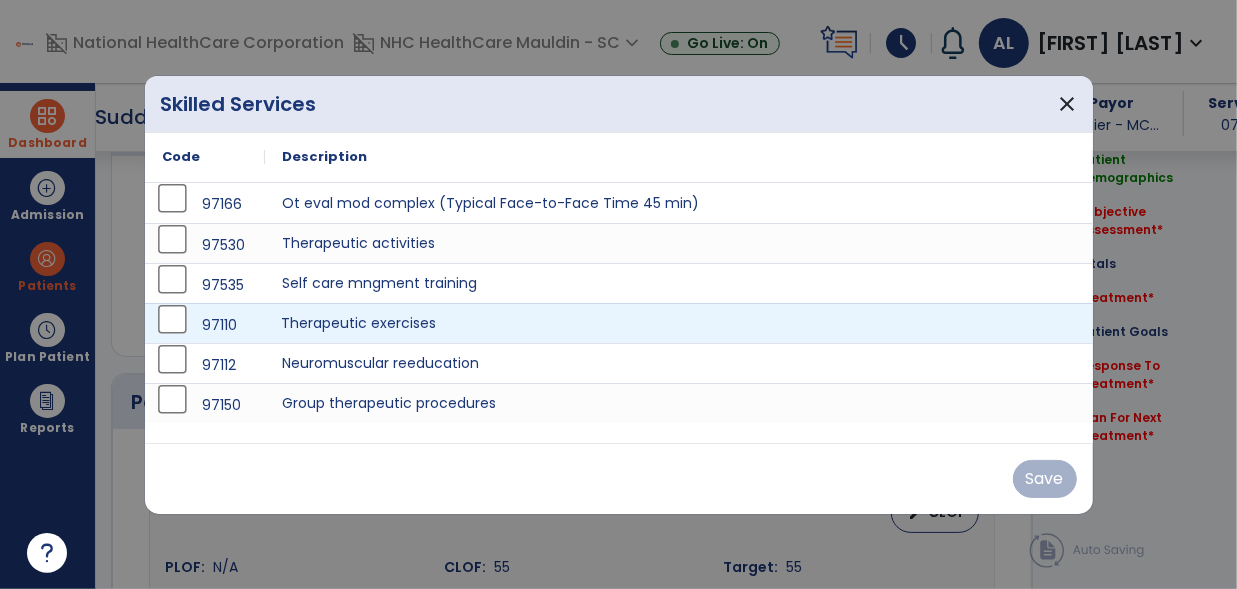 click on "Therapeutic exercises" at bounding box center (679, 323) 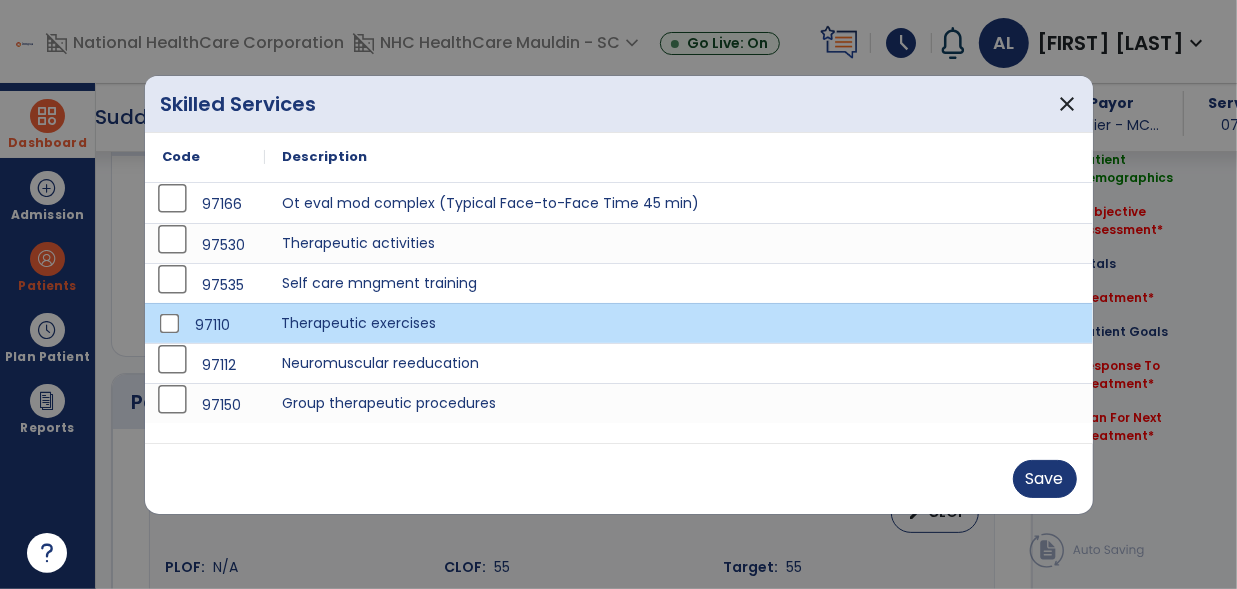 click on "Therapeutic exercises" at bounding box center [679, 323] 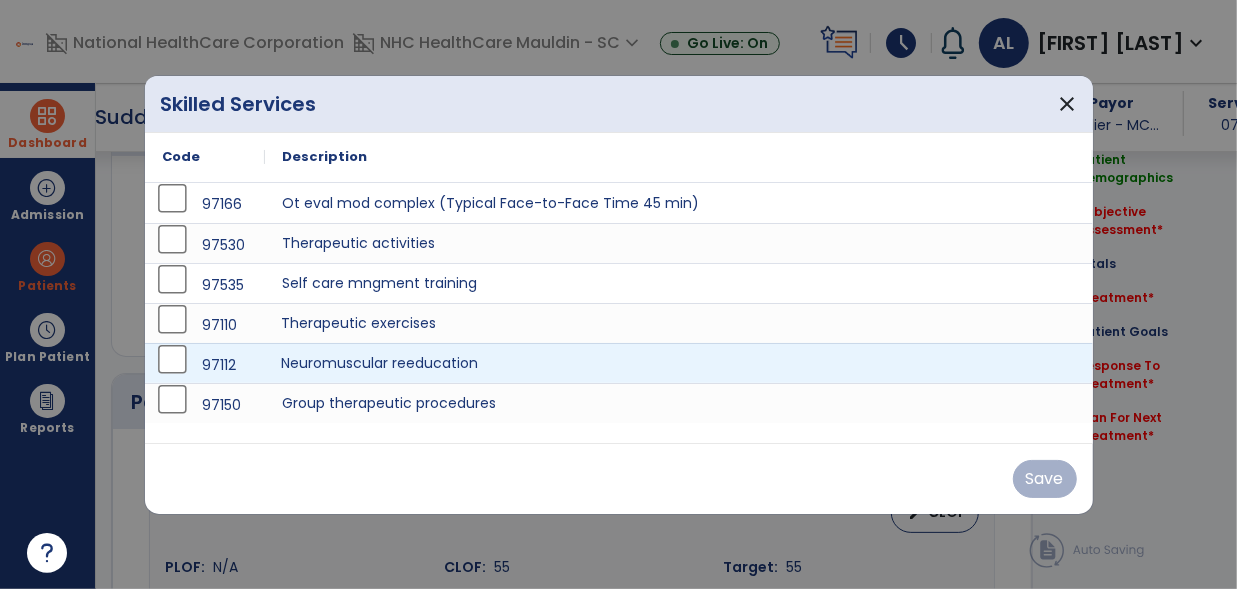 click on "Neuromuscular reeducation" at bounding box center [679, 363] 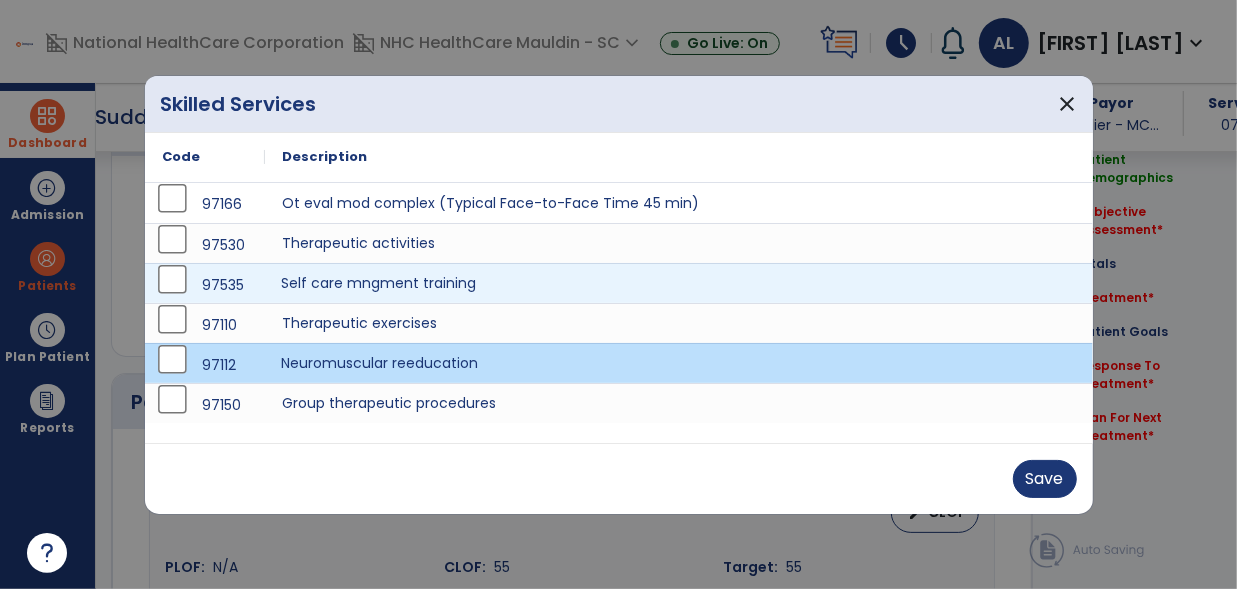 click on "Self care mngment training" at bounding box center (679, 283) 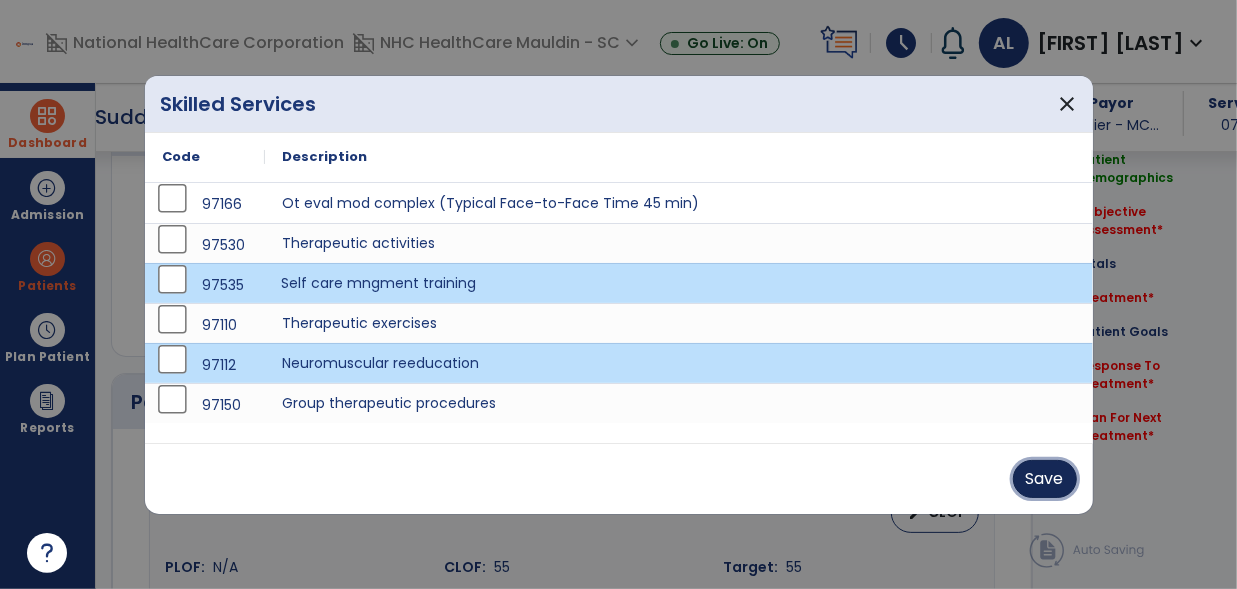 click on "Save" at bounding box center (1045, 479) 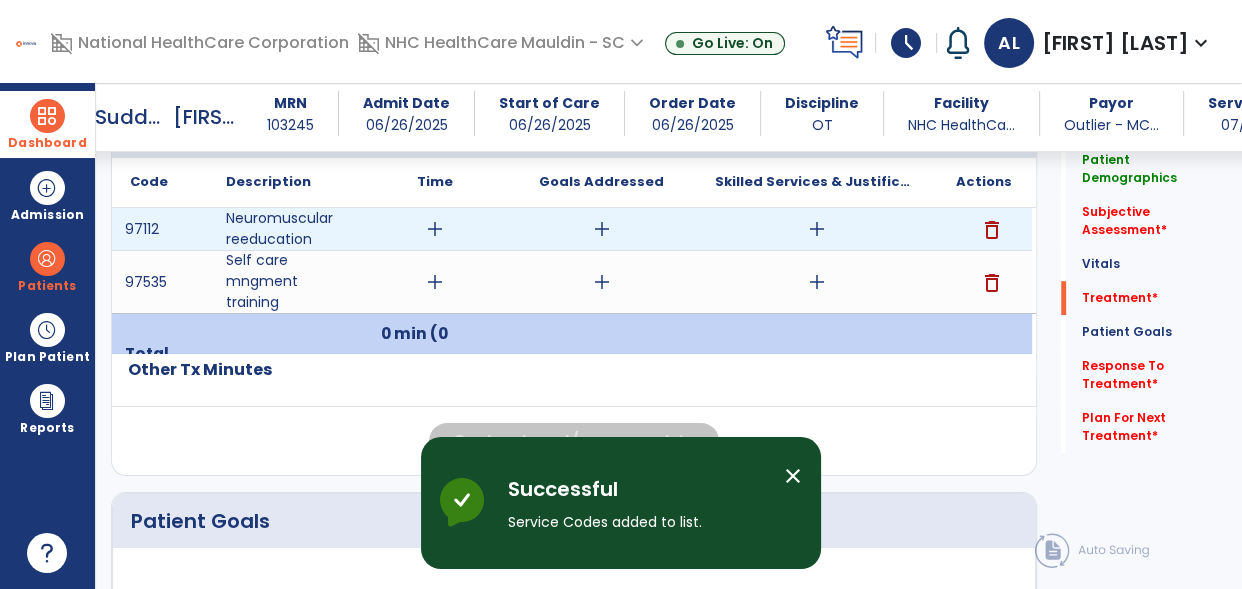 click on "add" at bounding box center (817, 229) 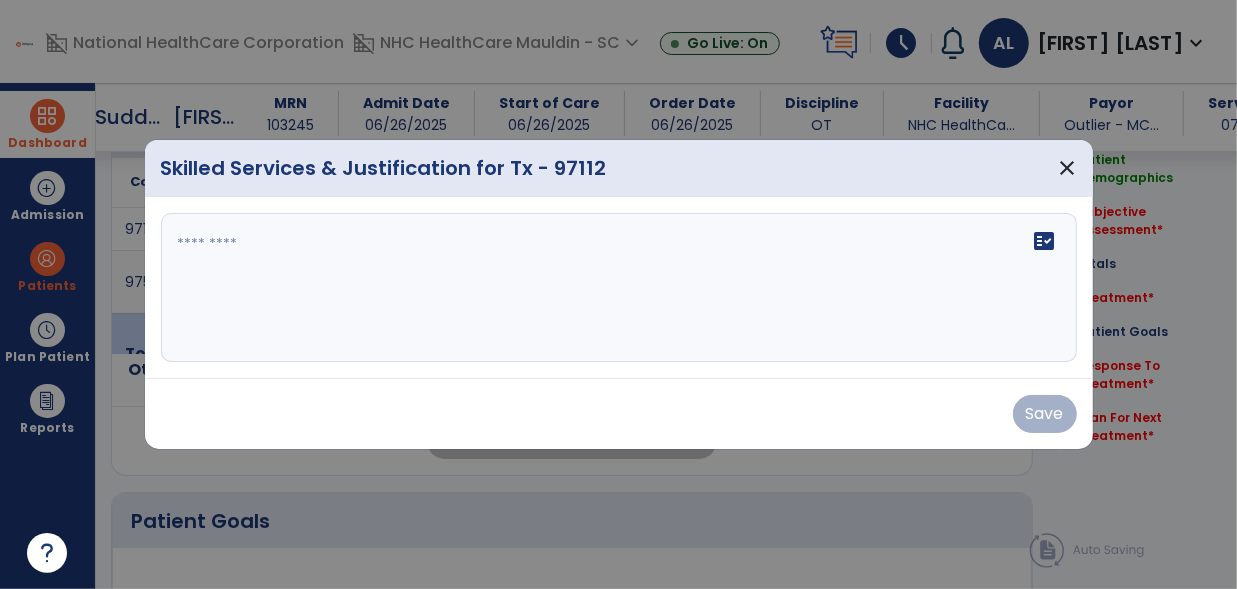 scroll, scrollTop: 1188, scrollLeft: 0, axis: vertical 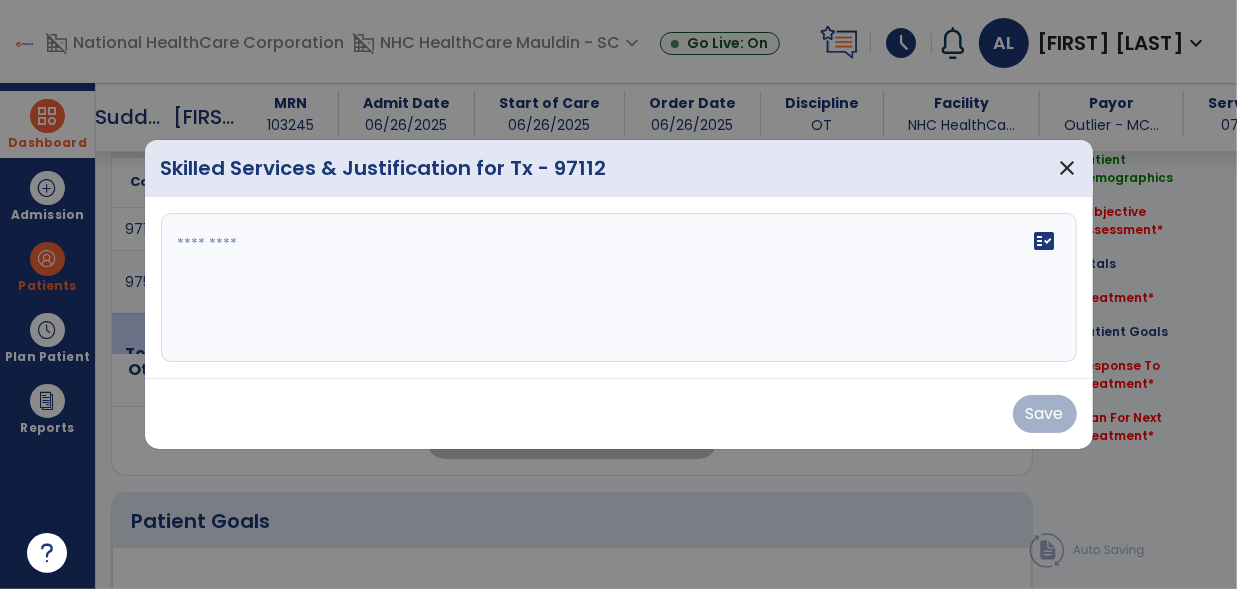 click at bounding box center [619, 288] 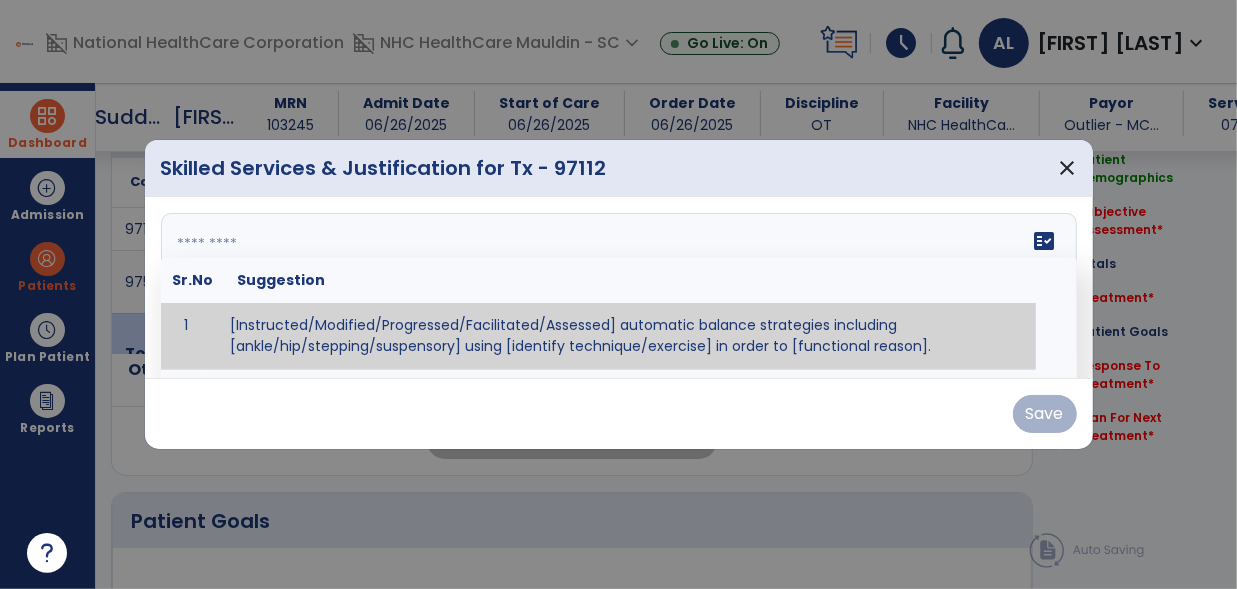 paste on "**********" 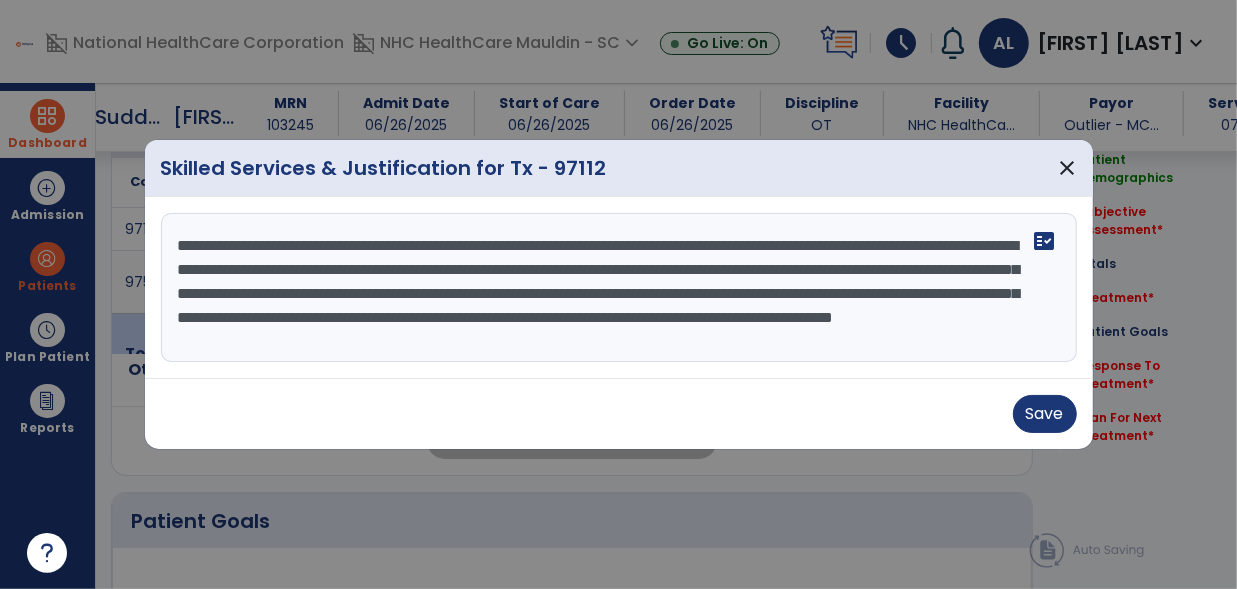 scroll, scrollTop: 15, scrollLeft: 0, axis: vertical 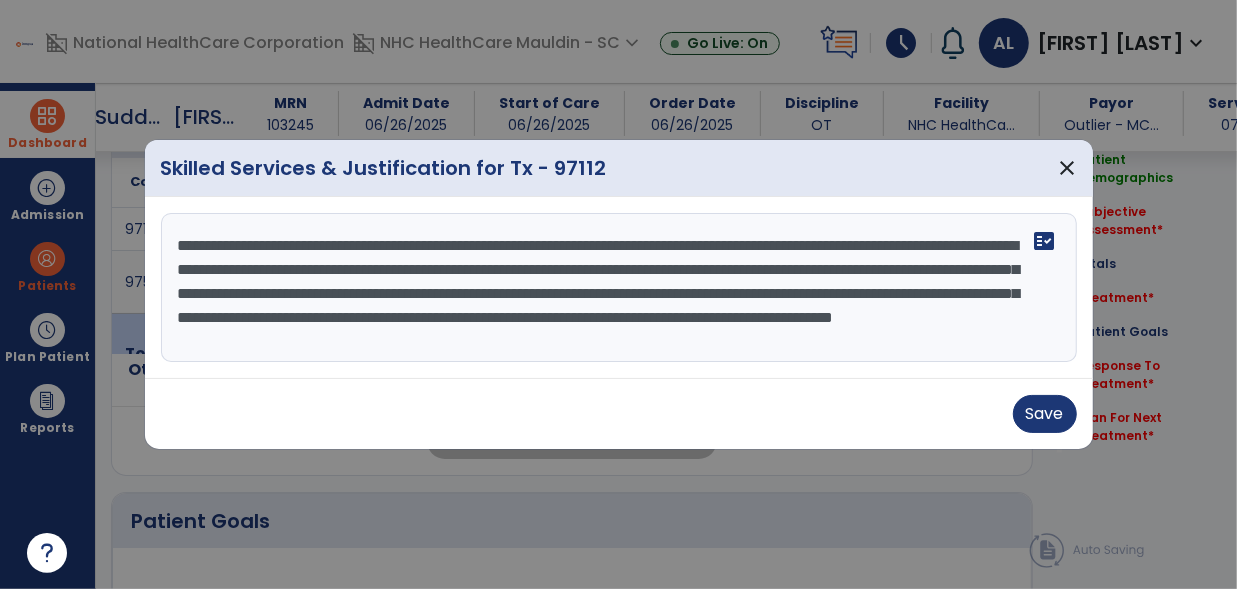 type on "**********" 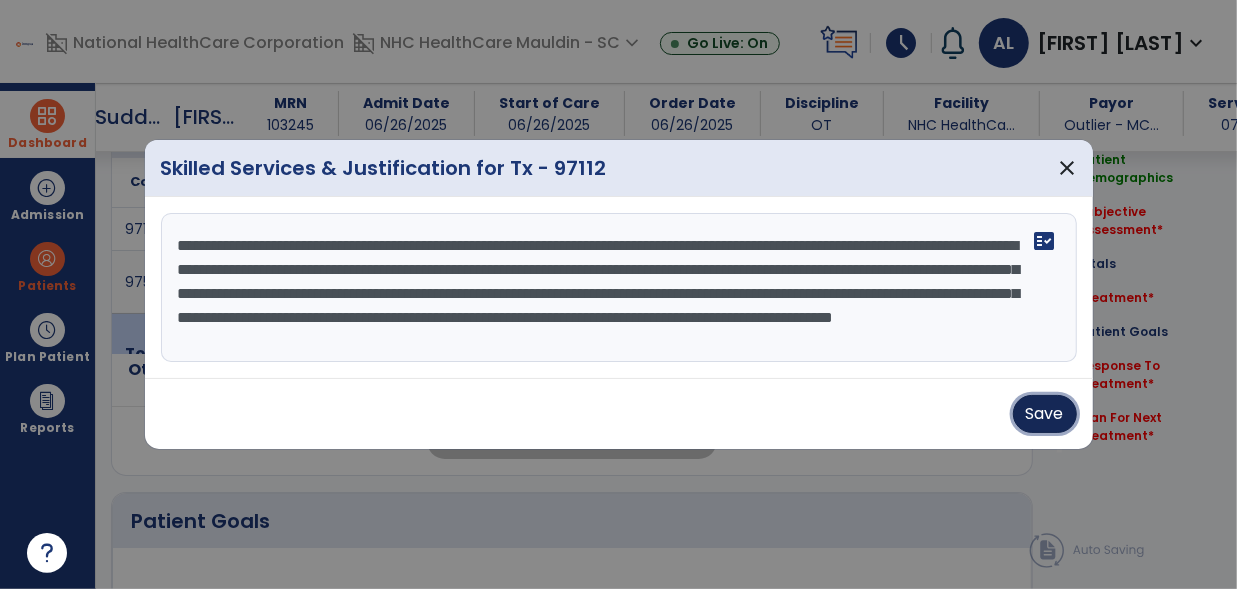 click on "Save" at bounding box center [1045, 414] 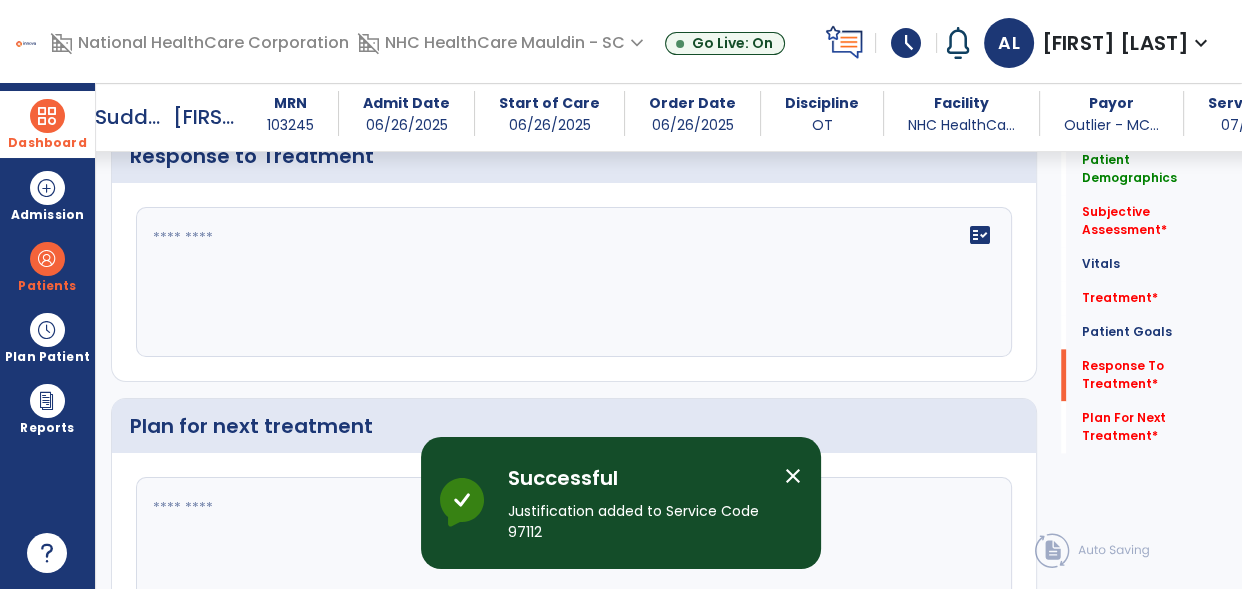 scroll, scrollTop: 2350, scrollLeft: 0, axis: vertical 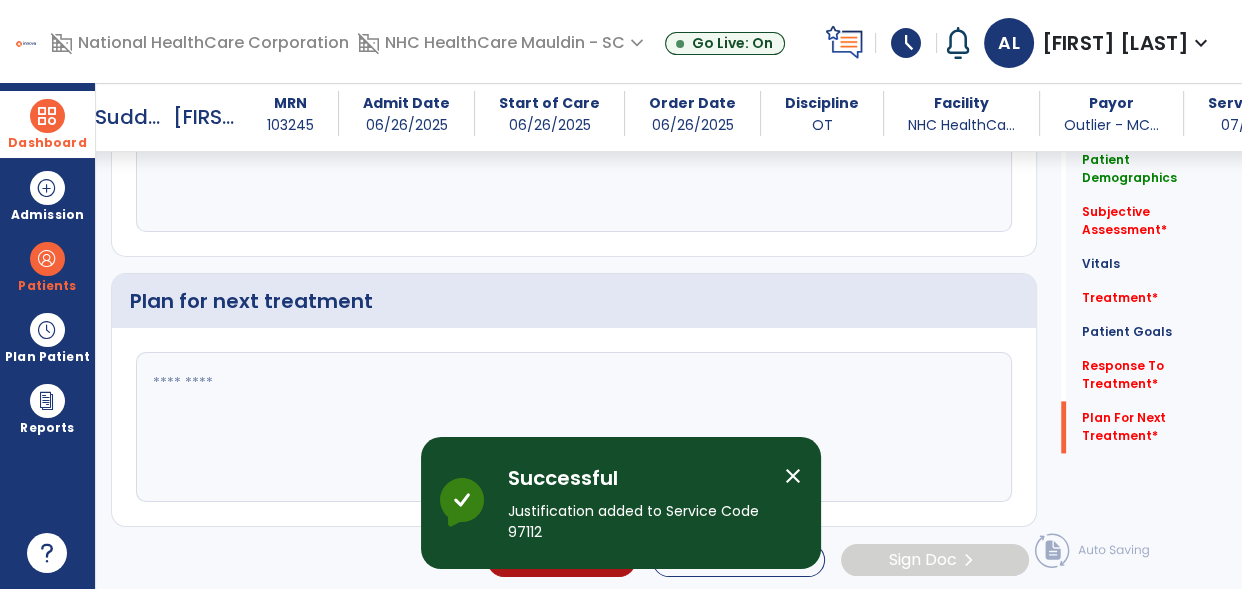 click 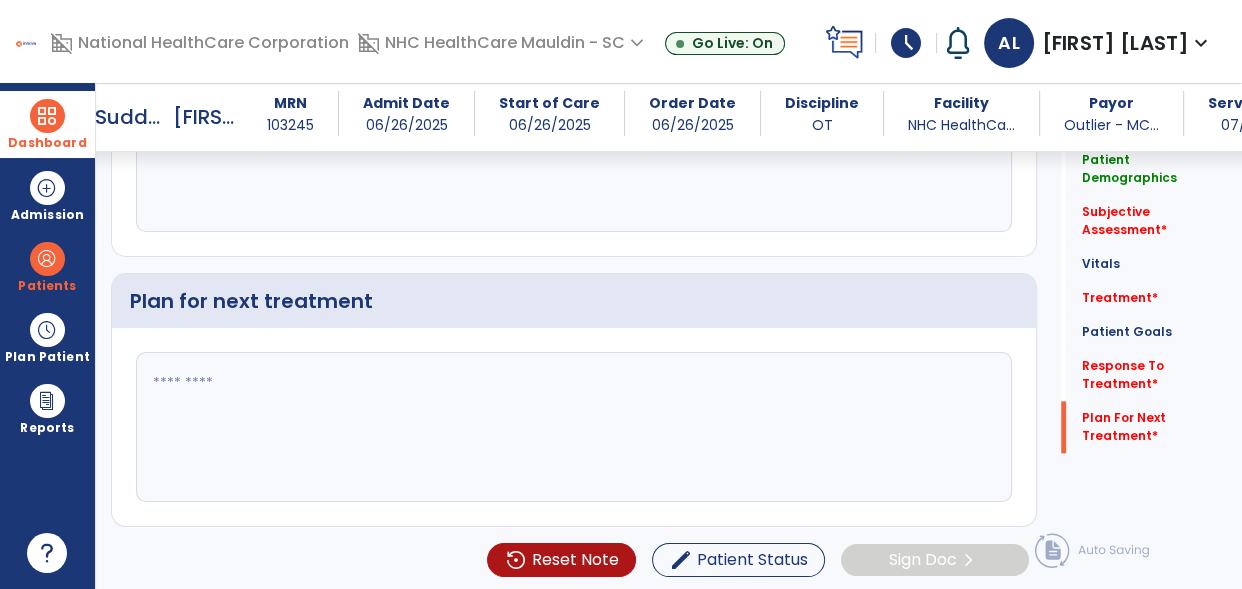 paste on "**********" 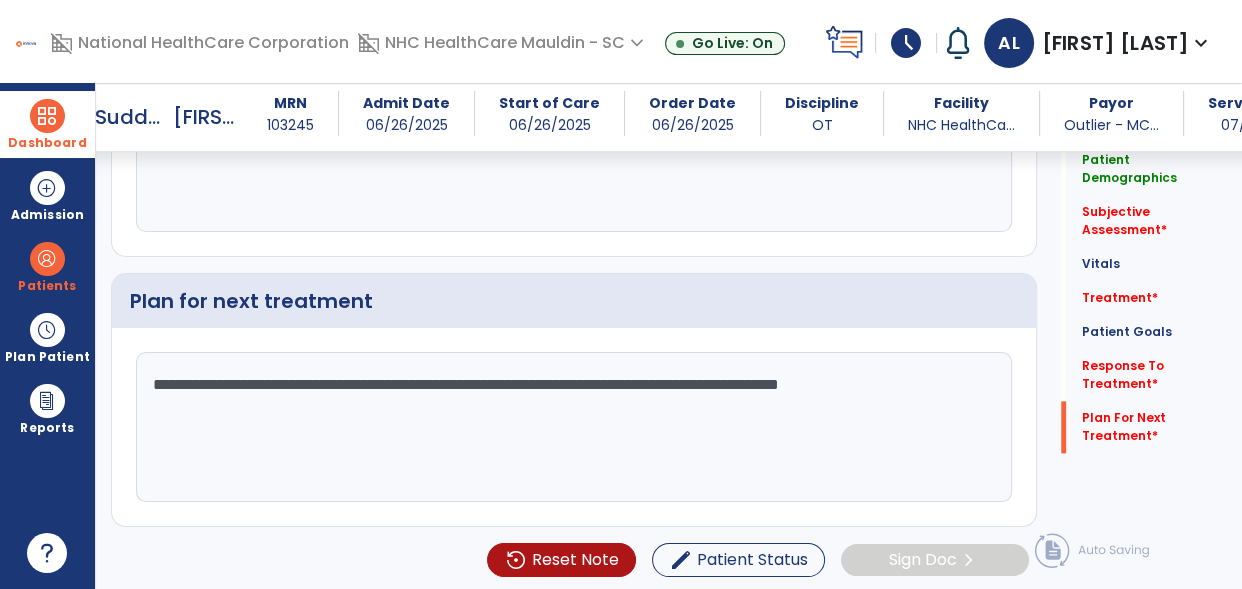 click on "**********" 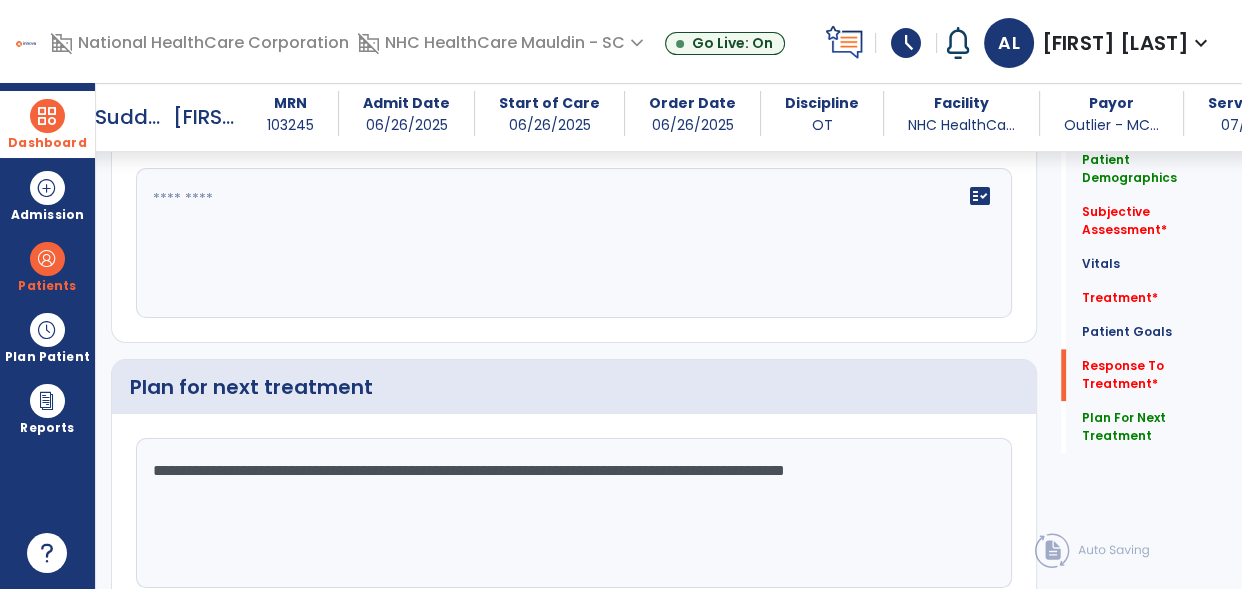 scroll, scrollTop: 2259, scrollLeft: 0, axis: vertical 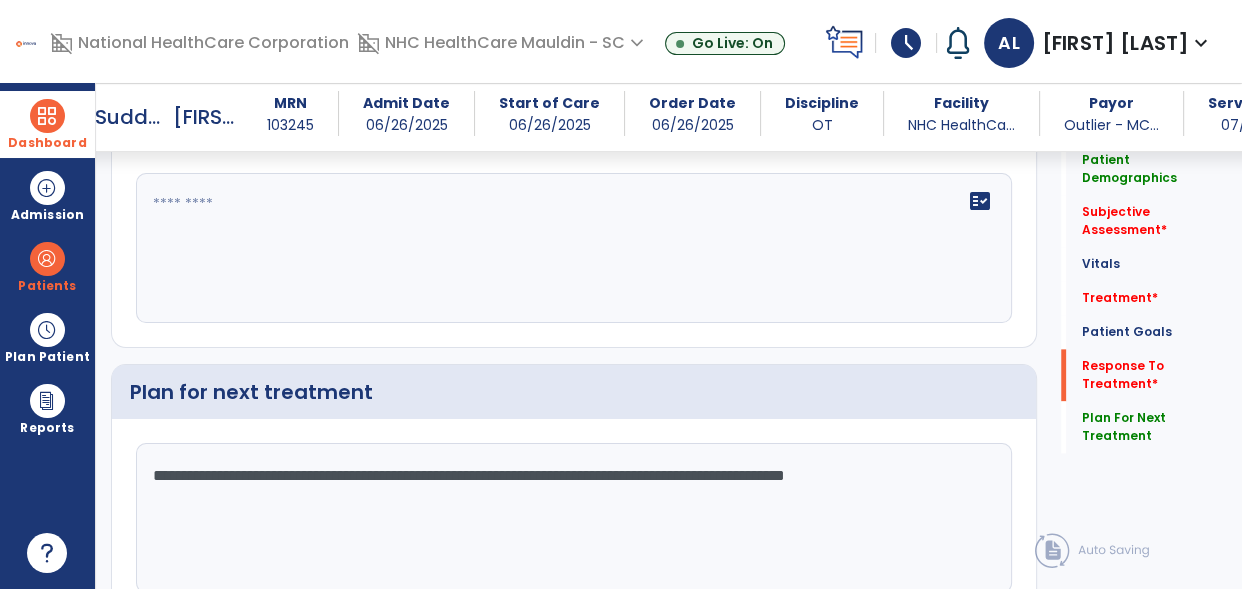 type on "**********" 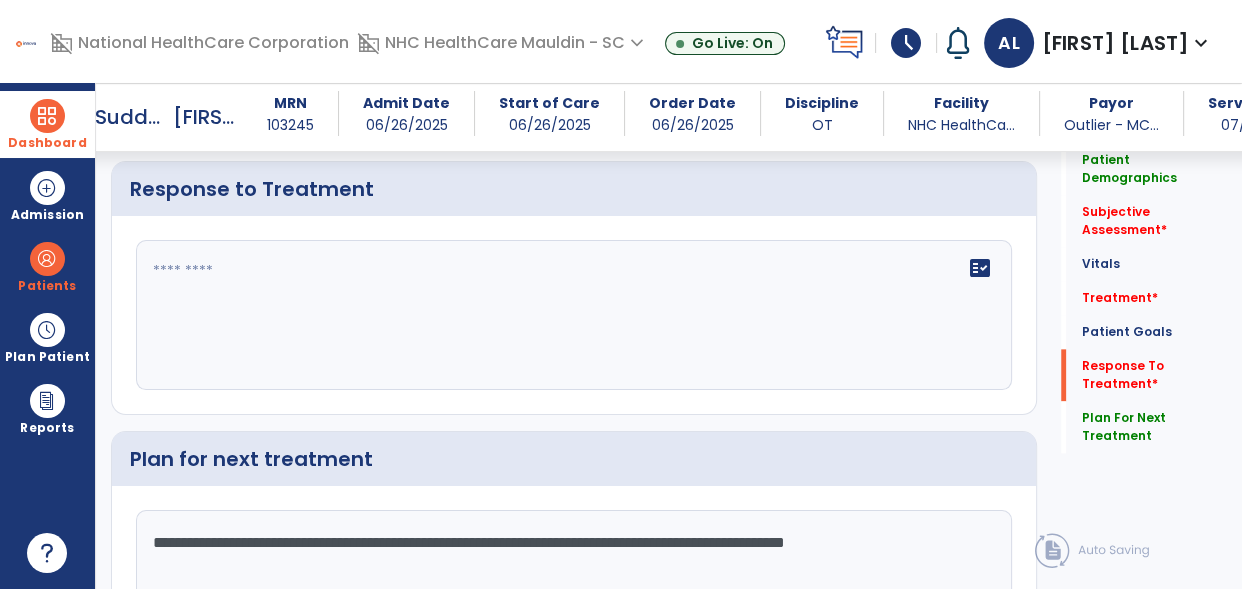 scroll, scrollTop: 2259, scrollLeft: 0, axis: vertical 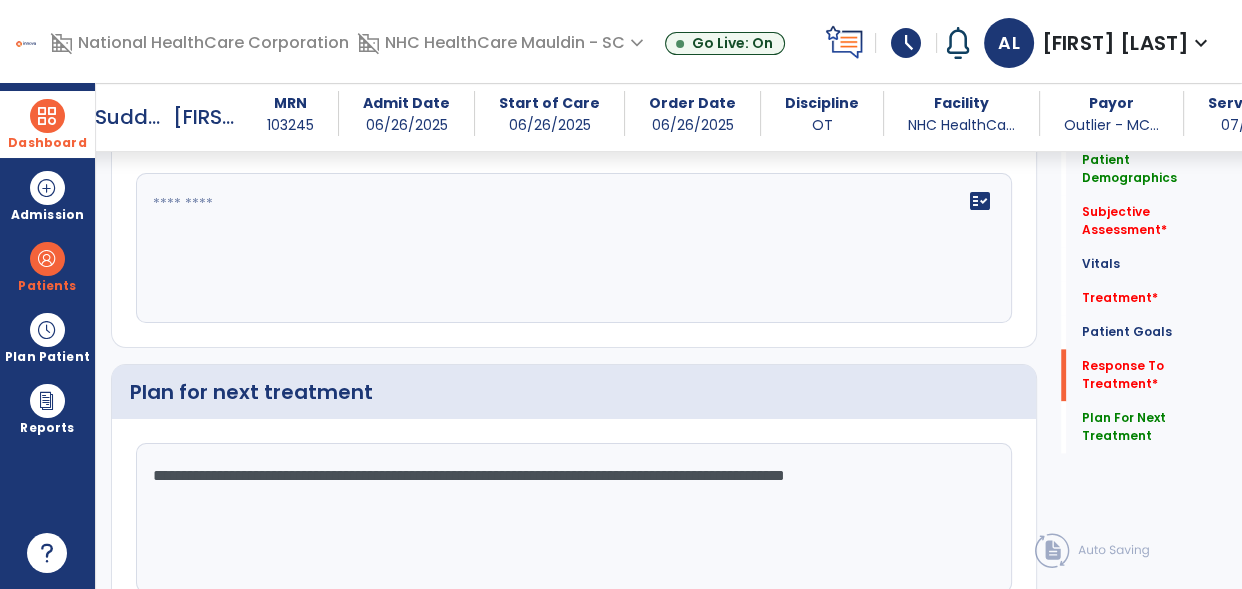 click on "Plan for next treatment" 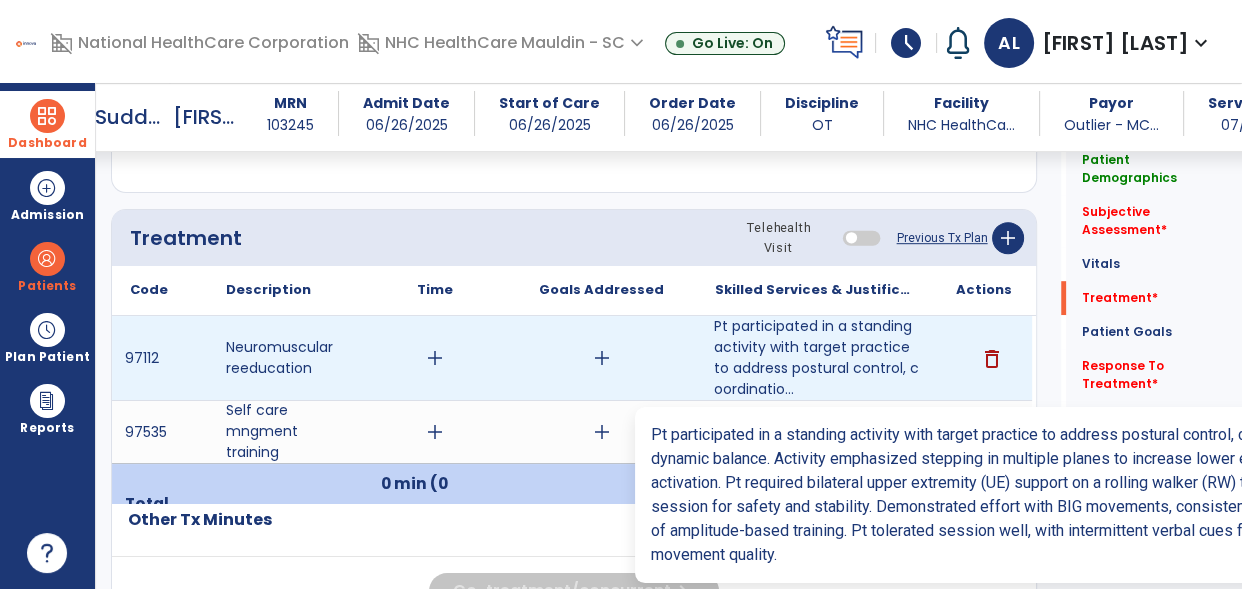click on "Pt participated in a standing activity with target practice to address postural control, coordinatio..." at bounding box center (816, 358) 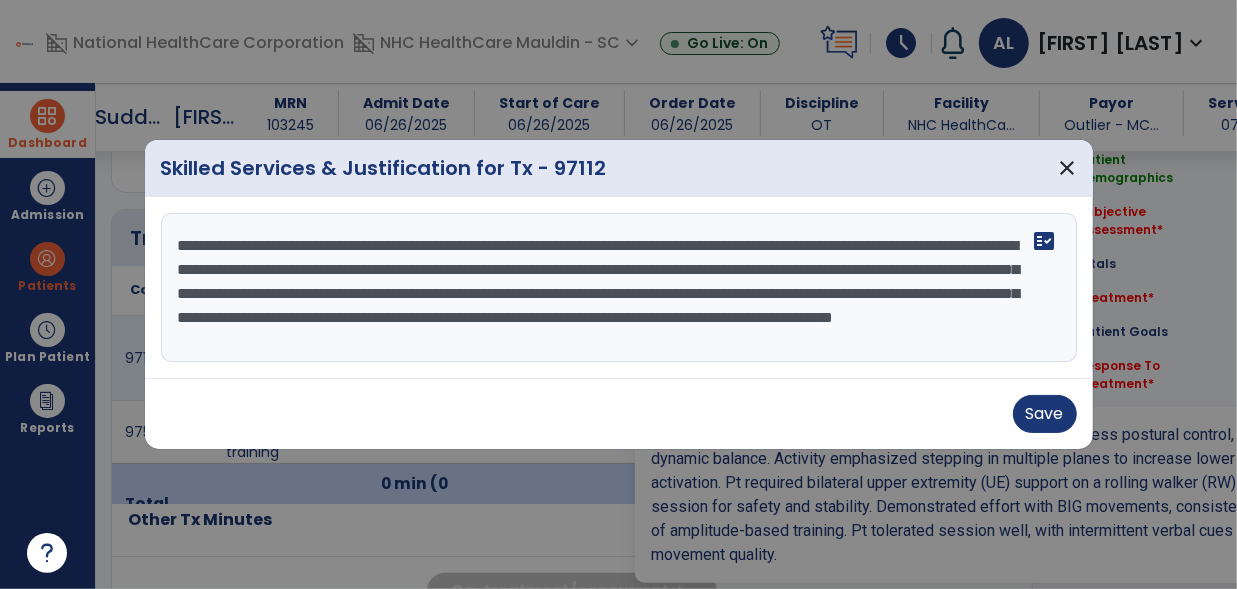 scroll, scrollTop: 1080, scrollLeft: 0, axis: vertical 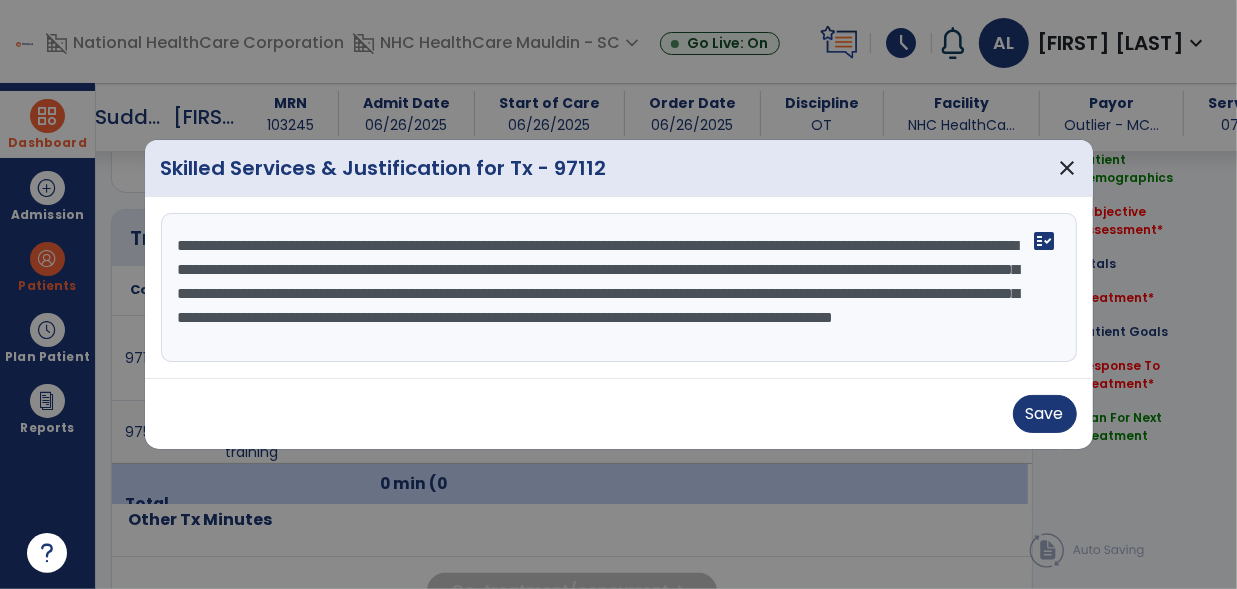 click on "**********" at bounding box center (619, 288) 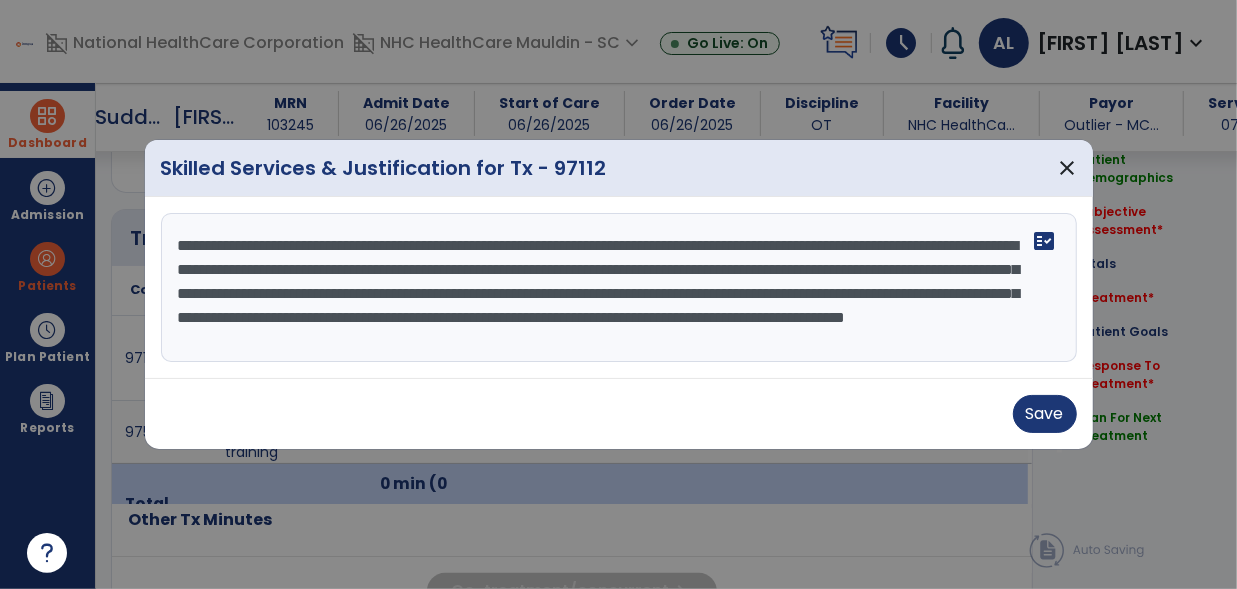 paste on "**********" 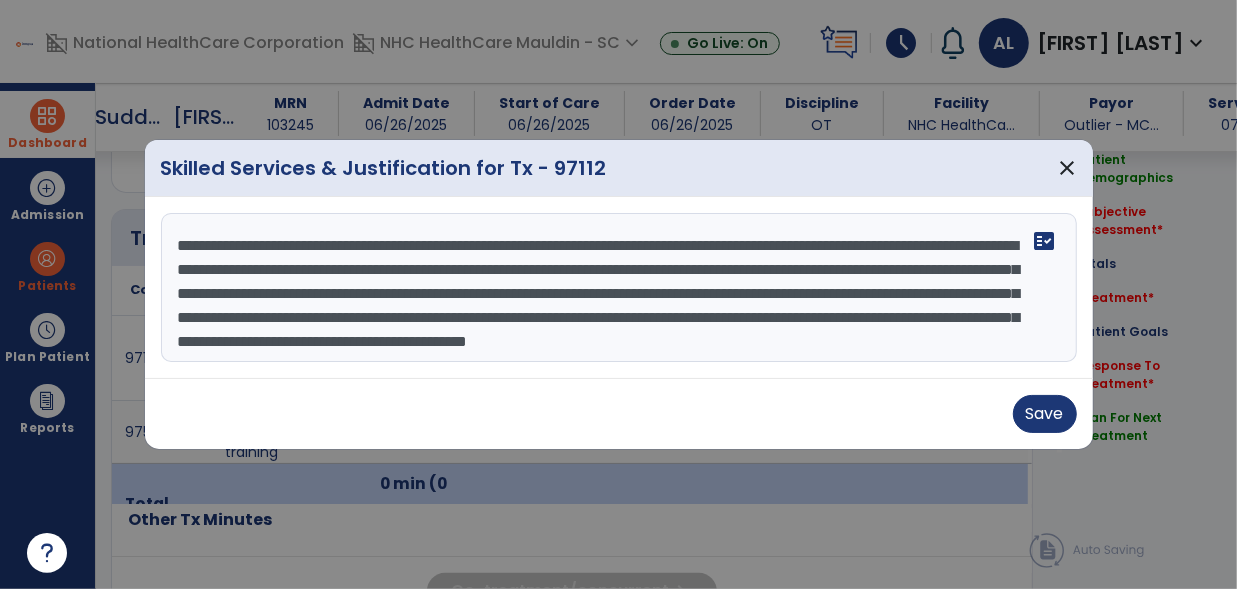 type on "**********" 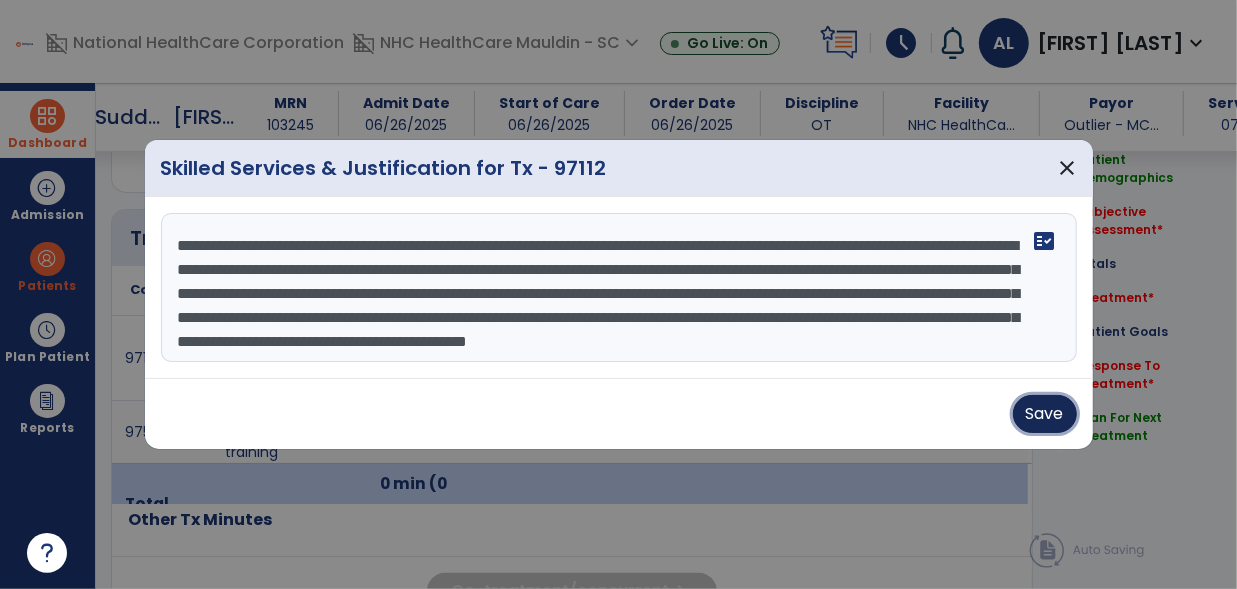 click on "Save" at bounding box center [1045, 414] 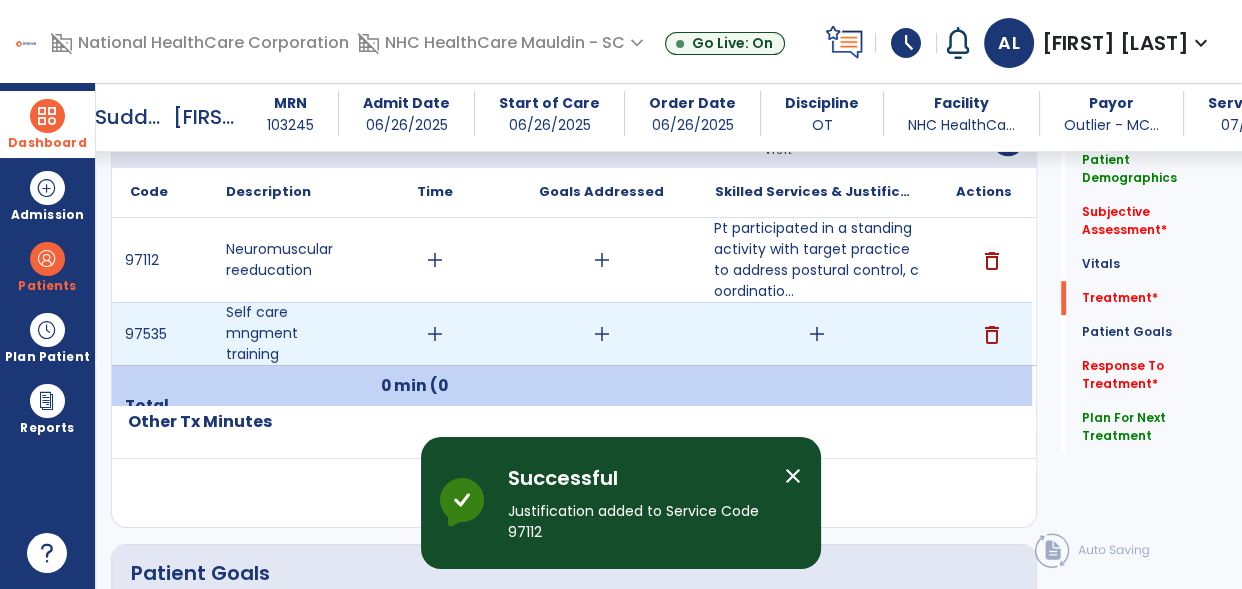 click on "add" at bounding box center (817, 334) 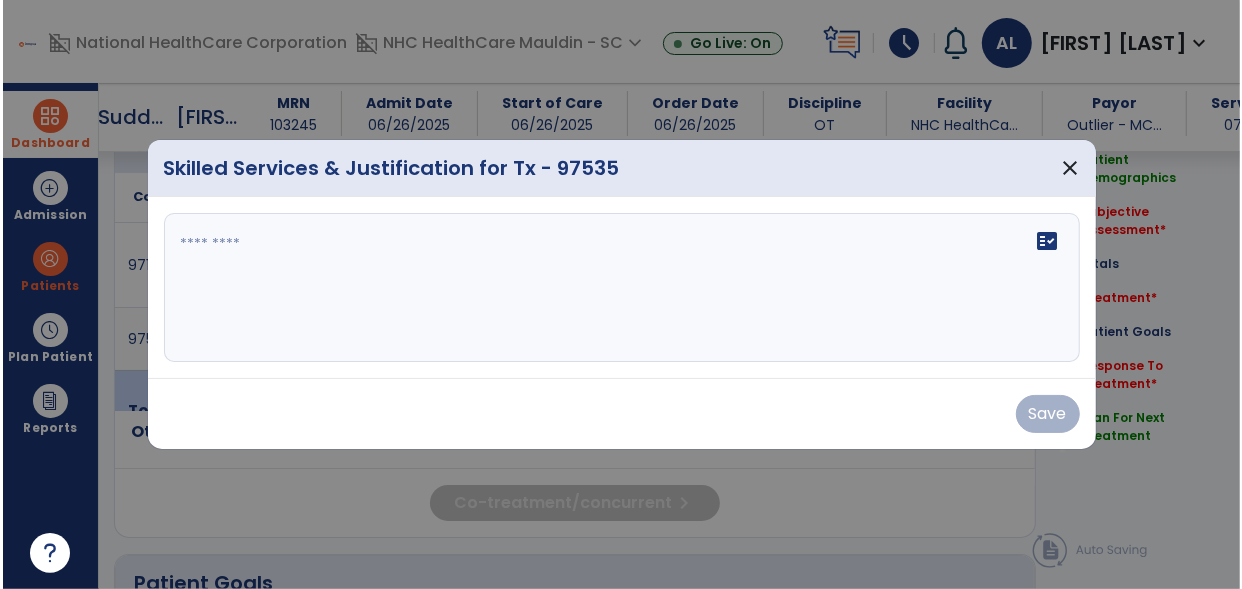 scroll, scrollTop: 1178, scrollLeft: 0, axis: vertical 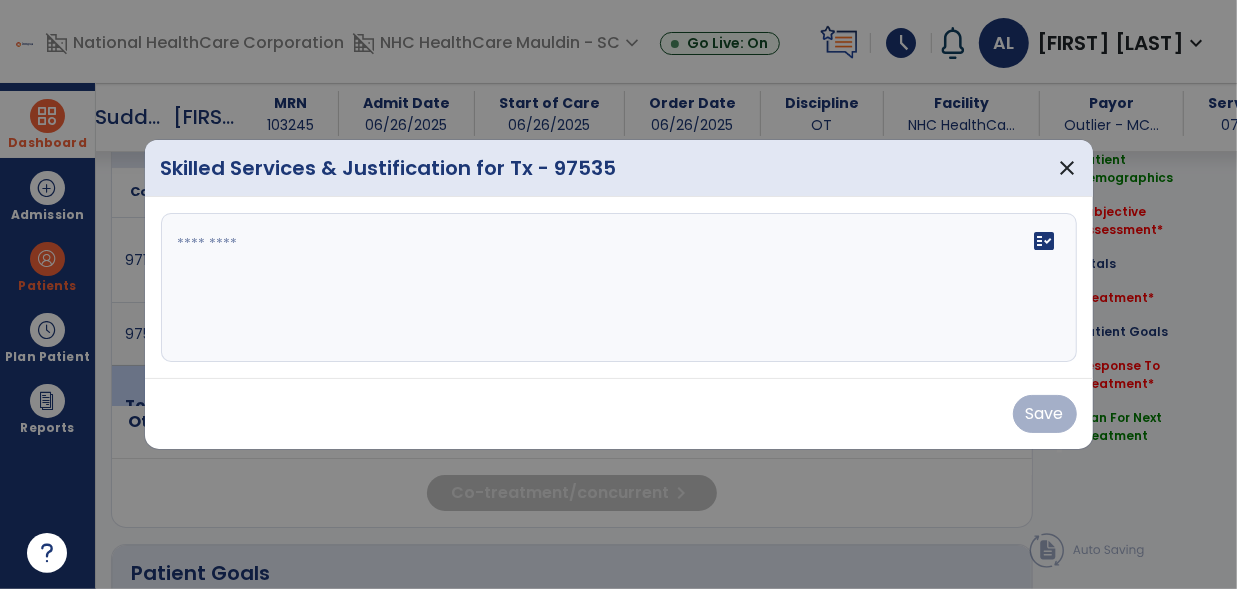 click on "fact_check" at bounding box center [619, 288] 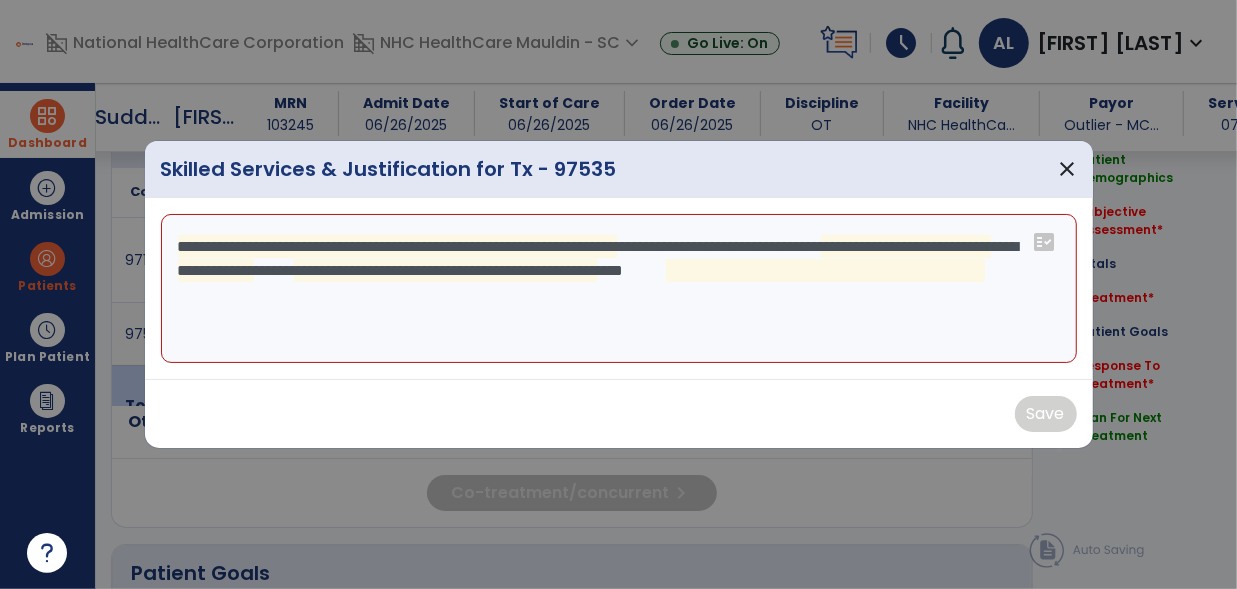 click on "**********" at bounding box center [619, 289] 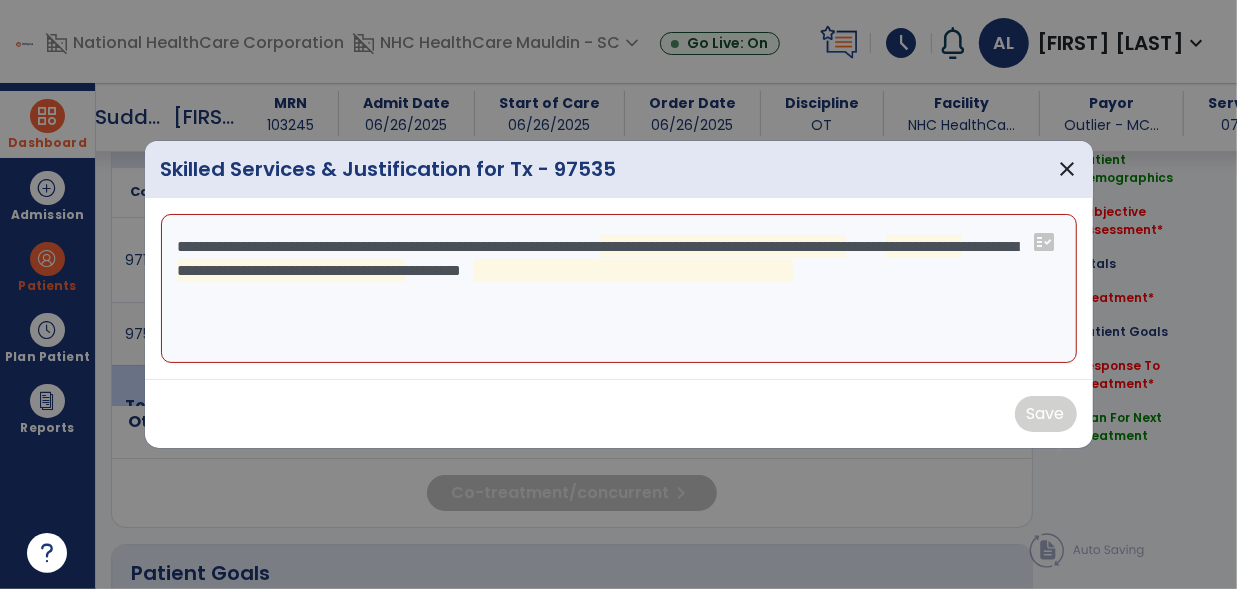 click on "**********" at bounding box center (619, 289) 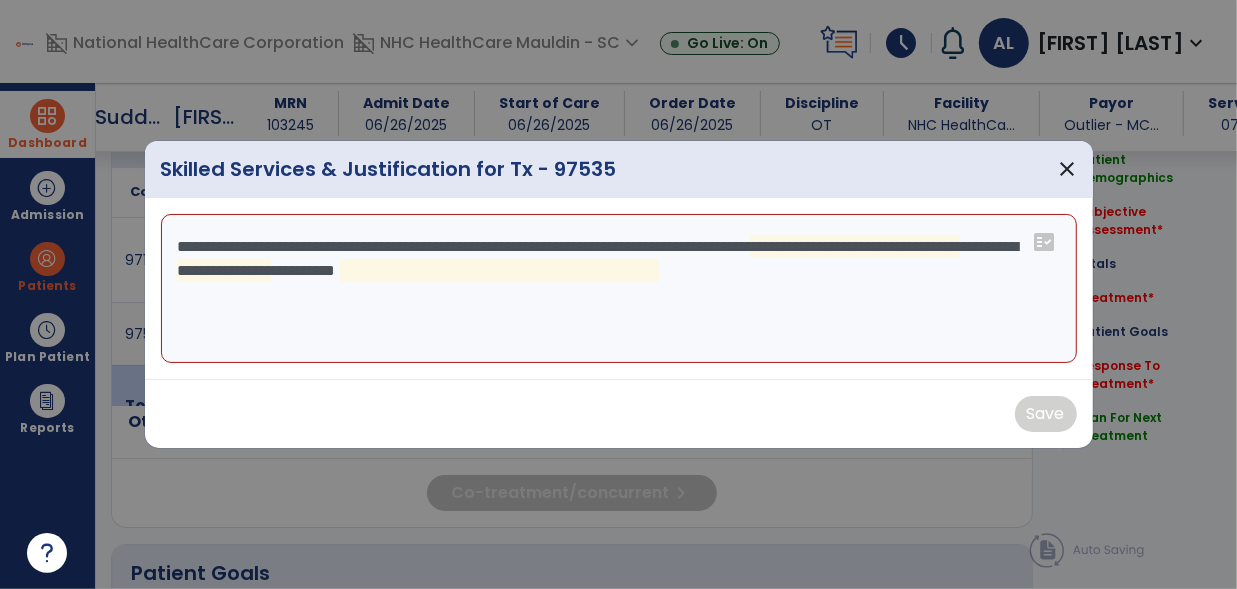 click on "**********" at bounding box center (619, 289) 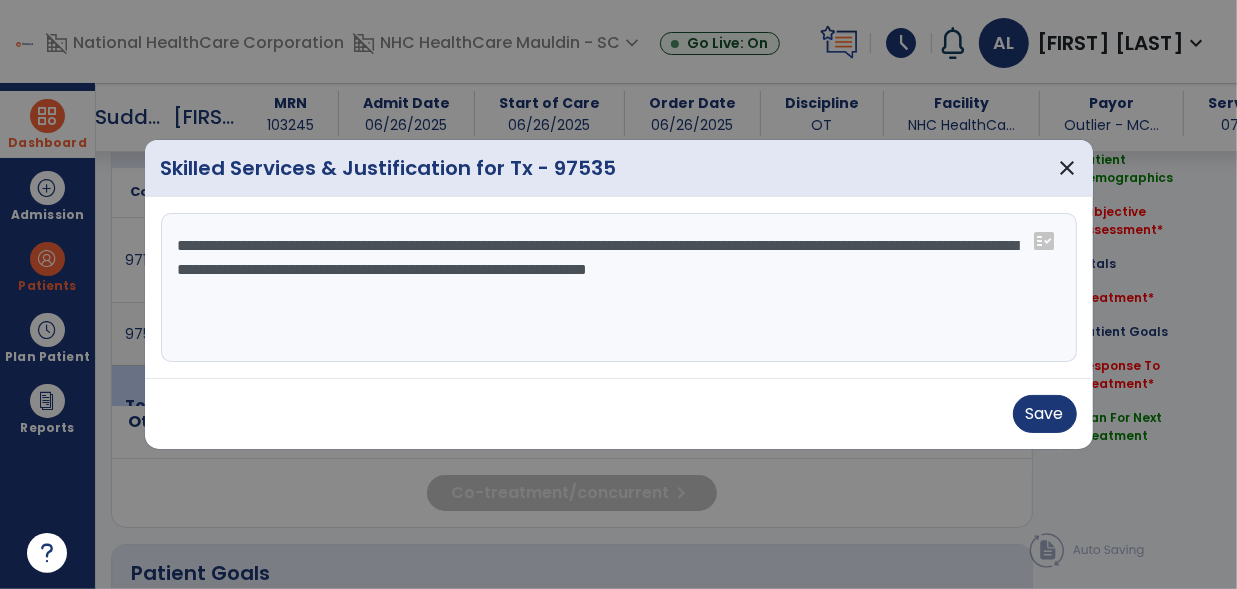 click on "**********" at bounding box center [619, 288] 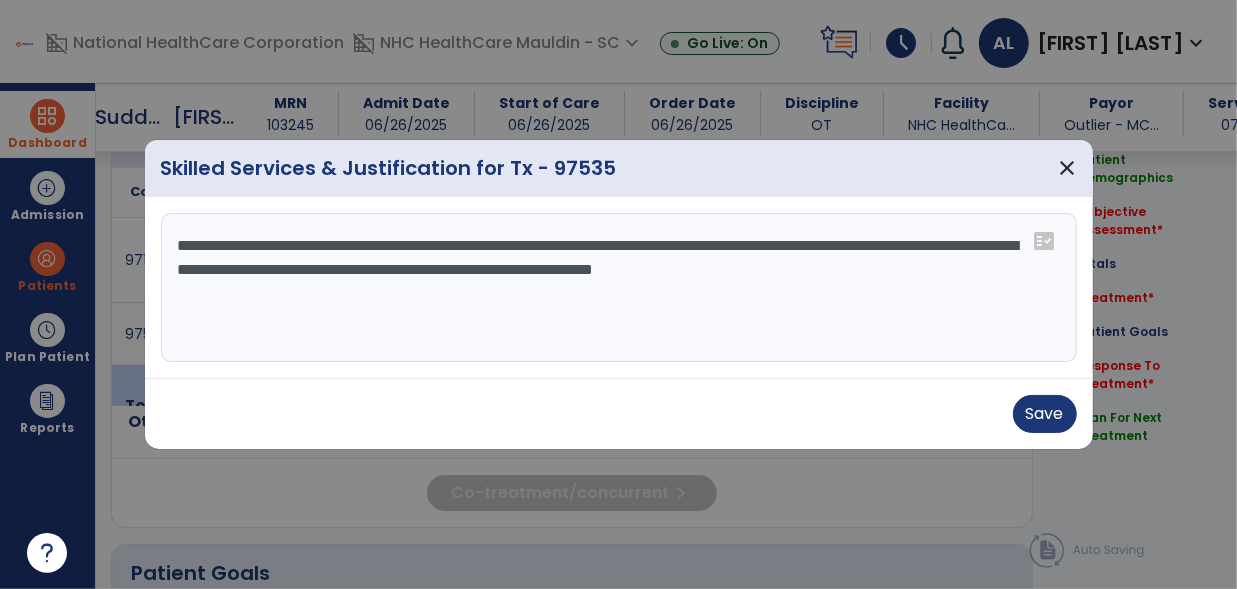type on "**********" 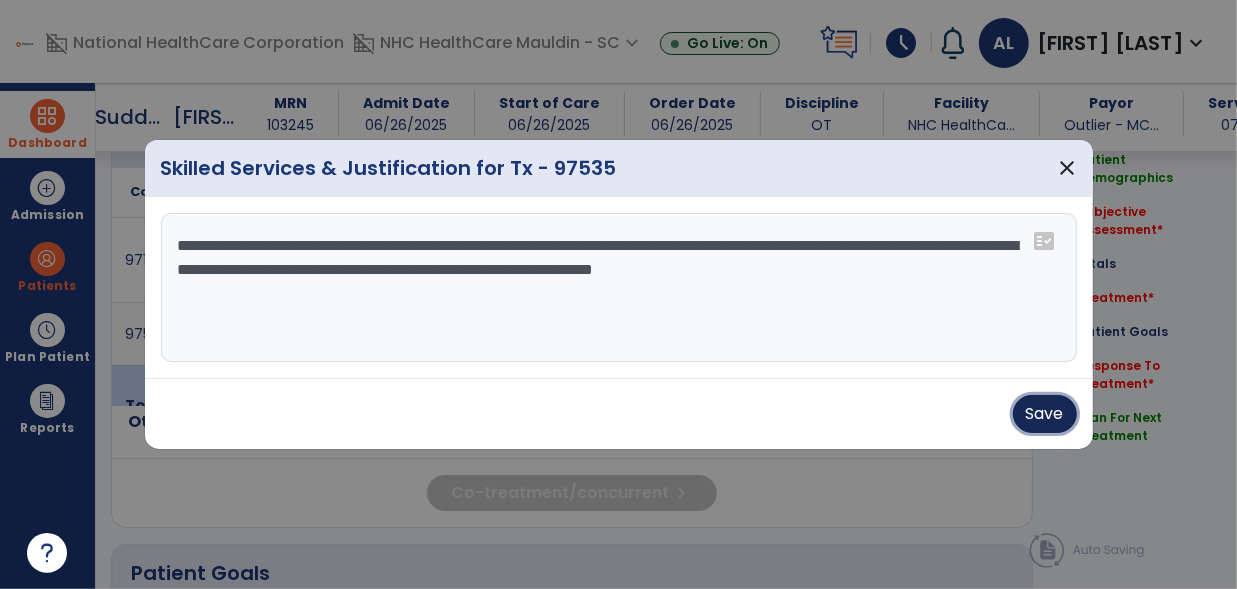 click on "Save" at bounding box center (1045, 414) 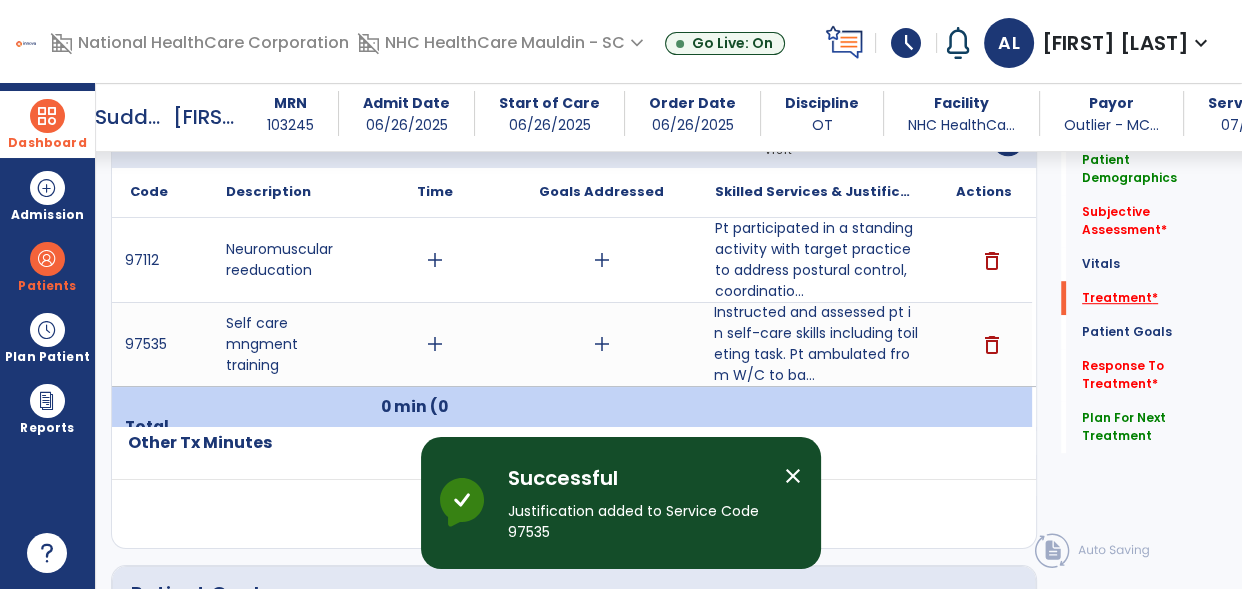 click on "Treatment   *" 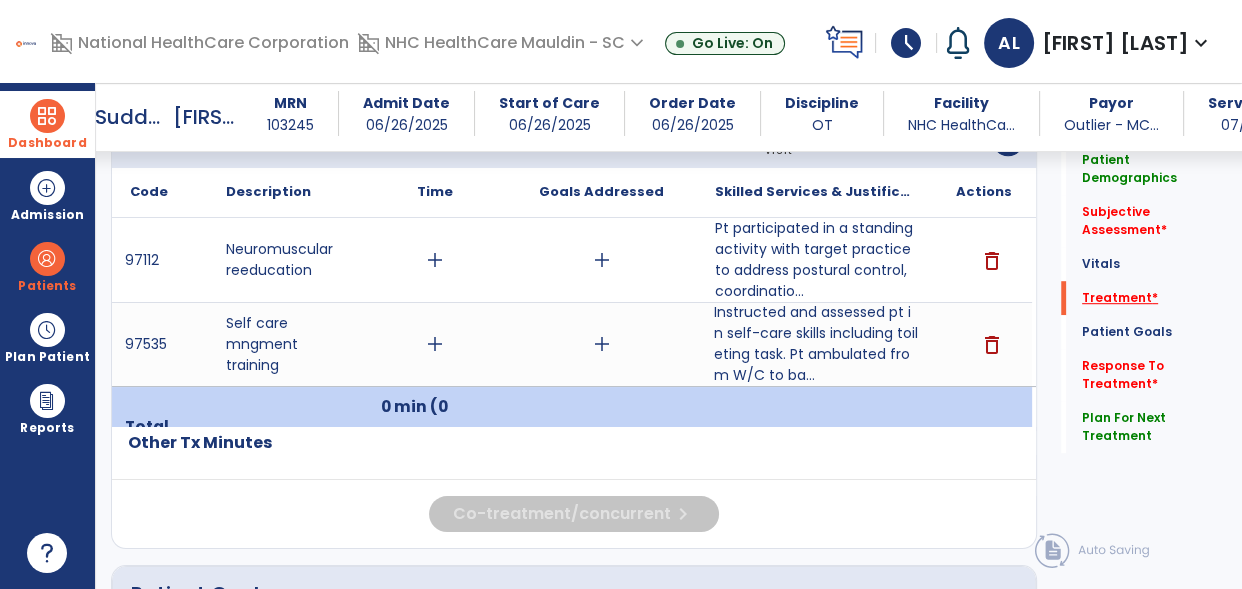 scroll, scrollTop: 1170, scrollLeft: 0, axis: vertical 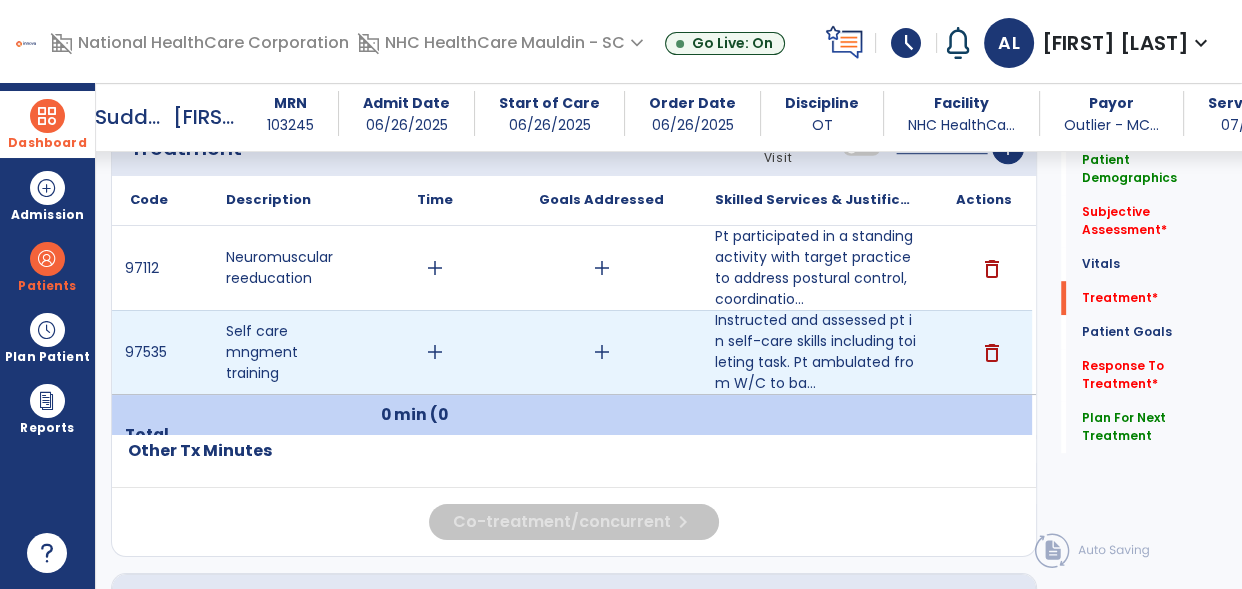 click on "add" at bounding box center (434, 352) 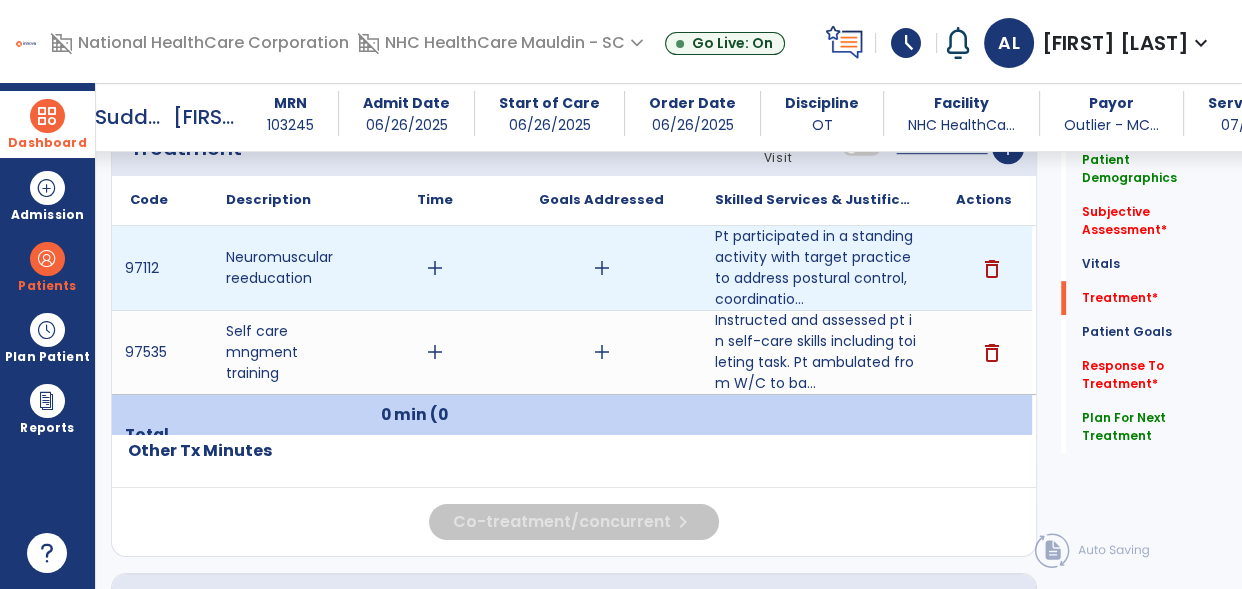 click on "add" at bounding box center [435, 268] 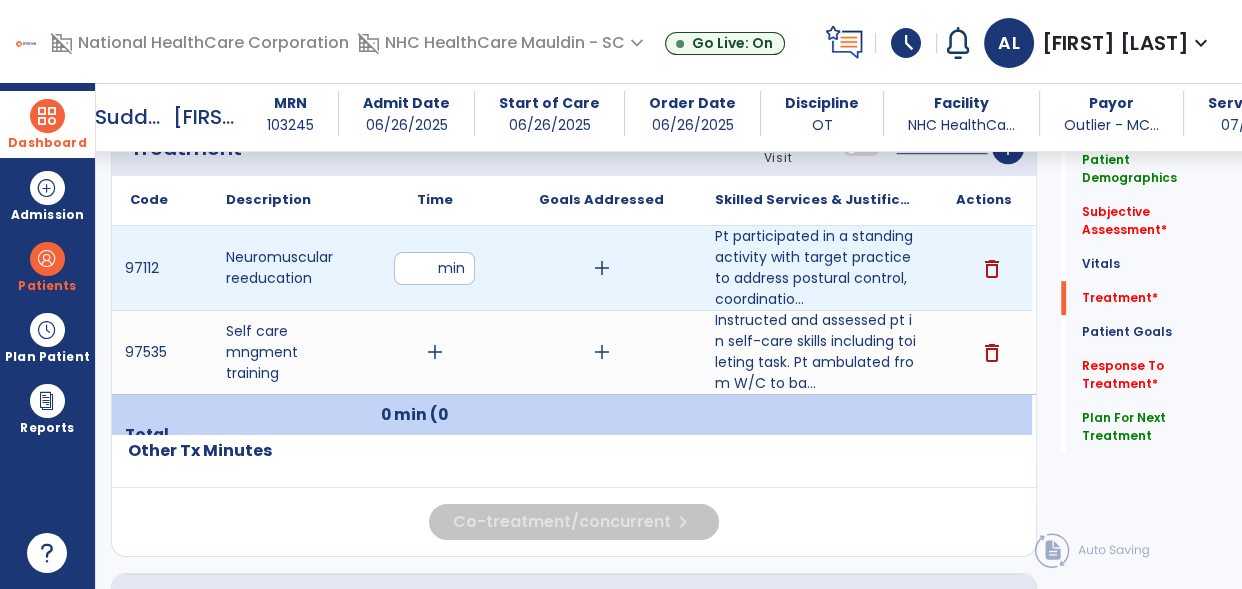 type on "**" 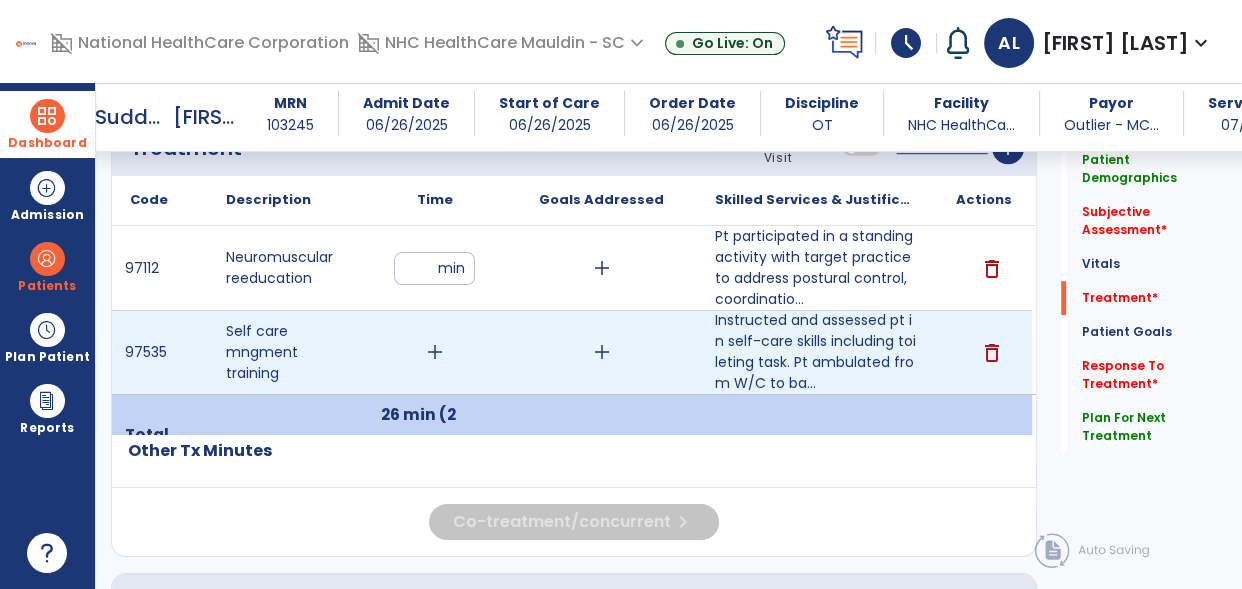 click on "add" at bounding box center (435, 352) 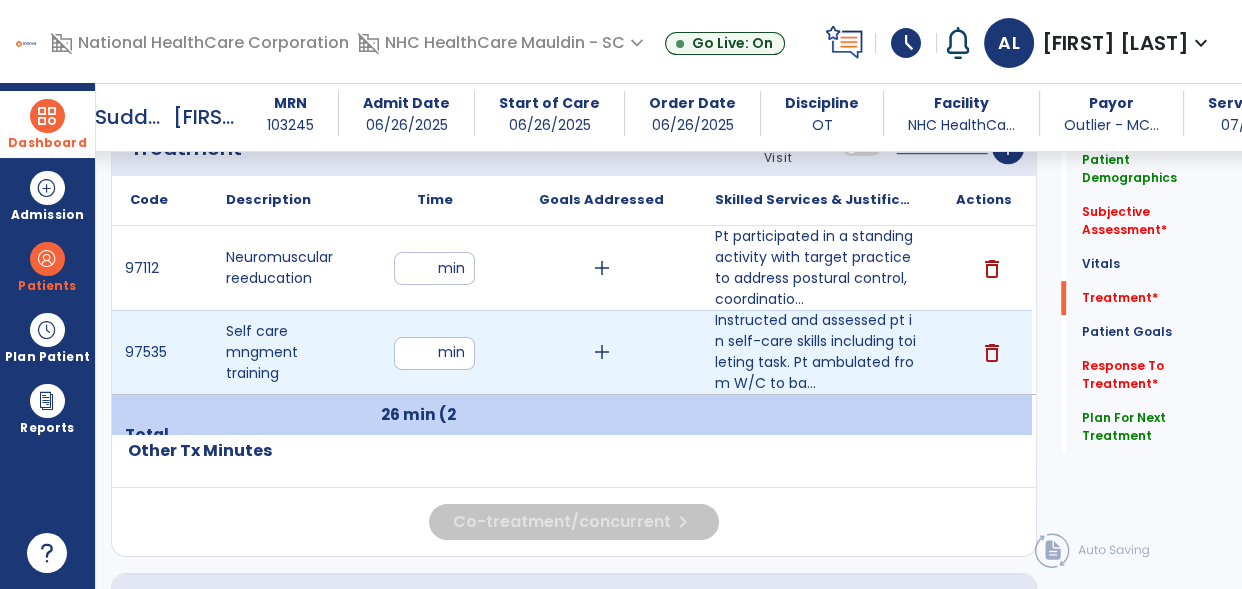 type on "**" 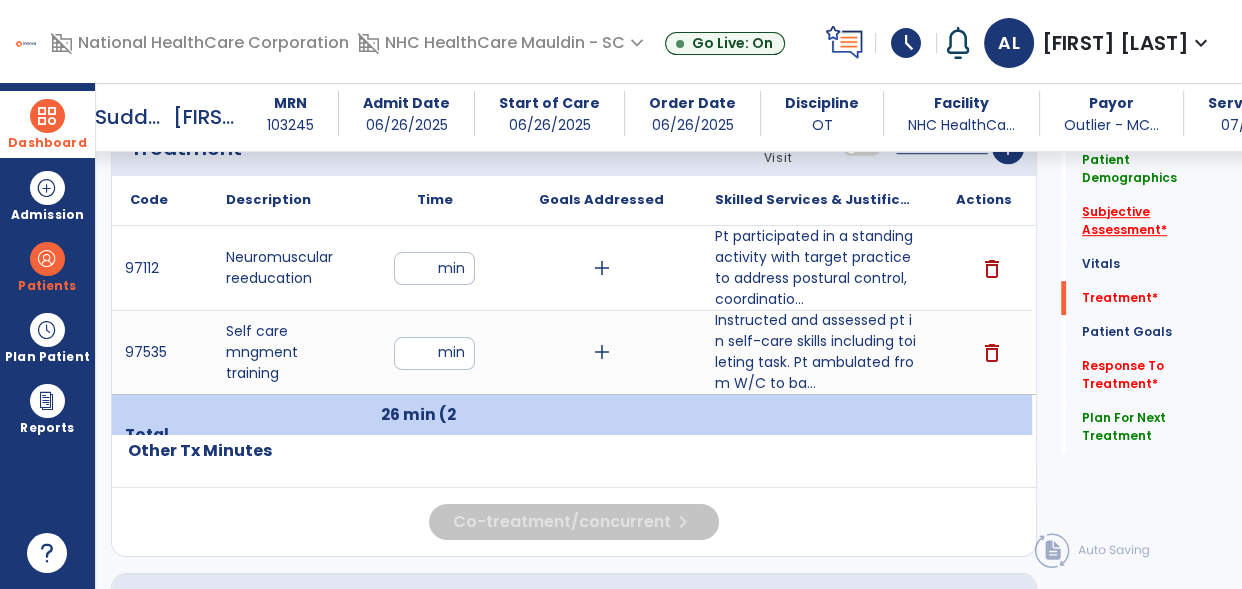 click on "Subjective Assessment   *" 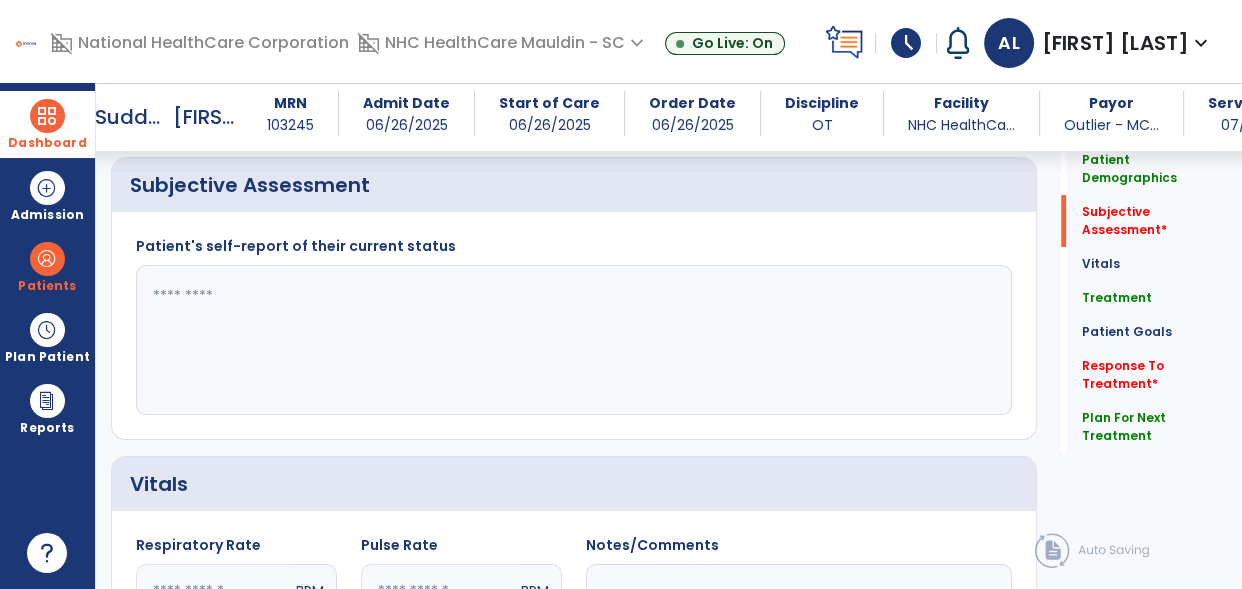 scroll, scrollTop: 372, scrollLeft: 0, axis: vertical 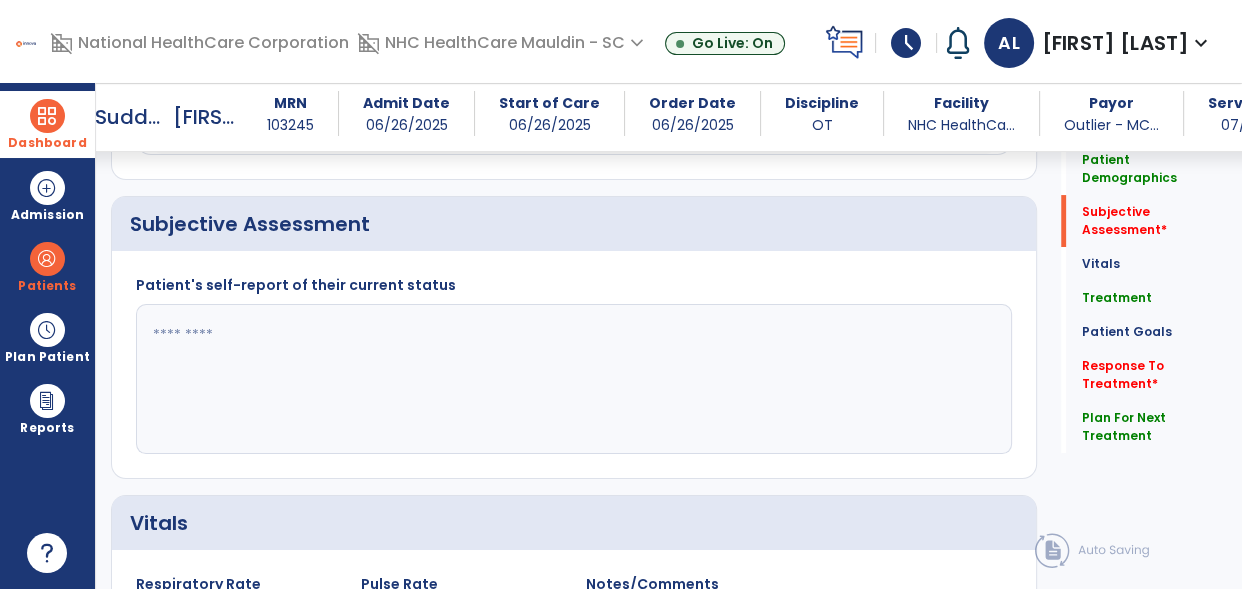 click 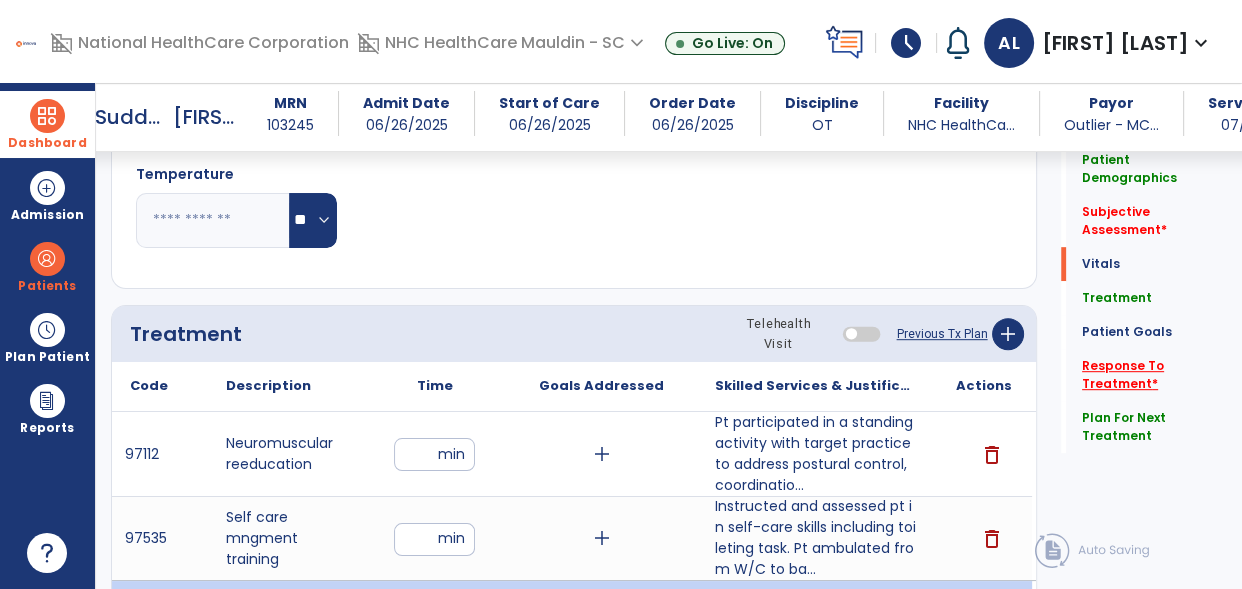 type on "**********" 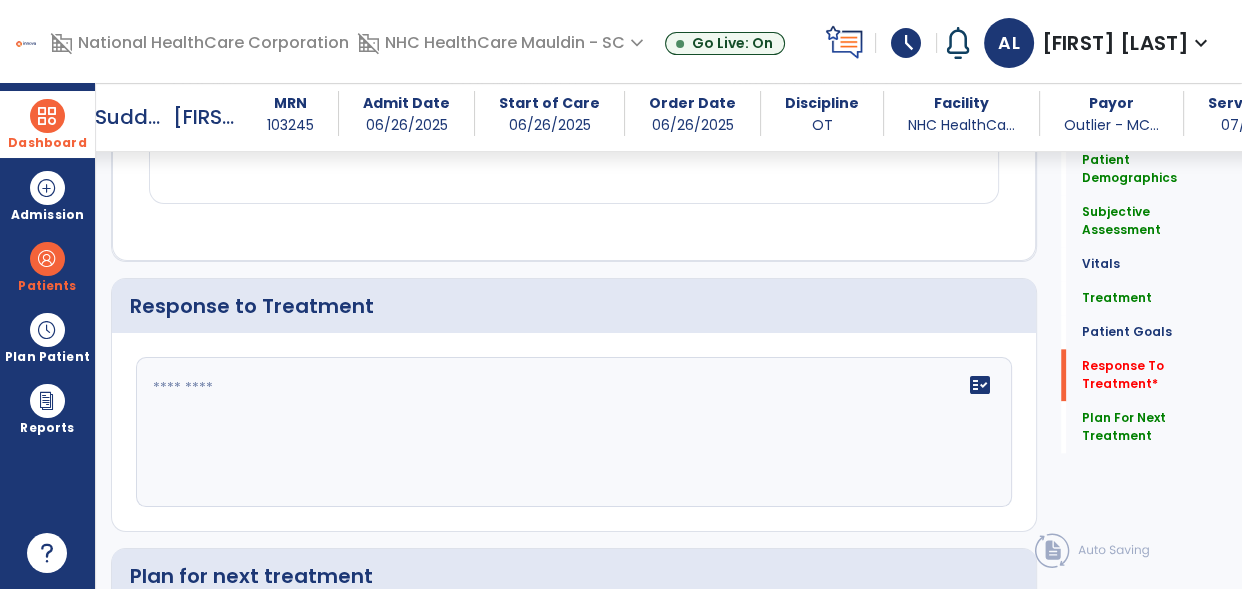 scroll, scrollTop: 2162, scrollLeft: 0, axis: vertical 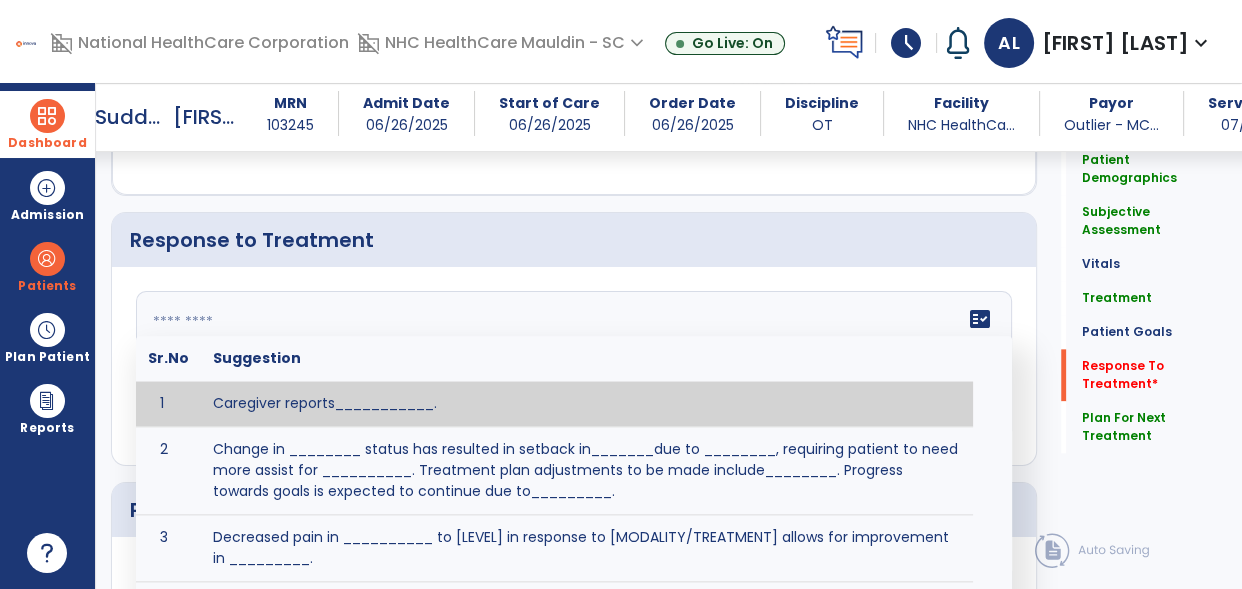 click on "fact_check  Sr.No Suggestion 1 Caregiver reports___________. 2 Change in ________ status has resulted in setback in_______due to ________, requiring patient to need more assist for __________.   Treatment plan adjustments to be made include________.  Progress towards goals is expected to continue due to_________. 3 Decreased pain in __________ to [LEVEL] in response to [MODALITY/TREATMENT] allows for improvement in _________. 4 Functional gains in _______ have impacted the patient's ability to perform_________ with a reduction in assist levels to_________. 5 Functional progress this week has been significant due to__________. 6 Gains in ________ have improved the patient's ability to perform ______with decreased levels of assist to___________. 7 Improvement in ________allows patient to tolerate higher levels of challenges in_________. 8 Pain in [AREA] has decreased to [LEVEL] in response to [TREATMENT/MODALITY], allowing fore ease in completing__________. 9 10 11 12 13 14 15 16 17 18 19 20 21" 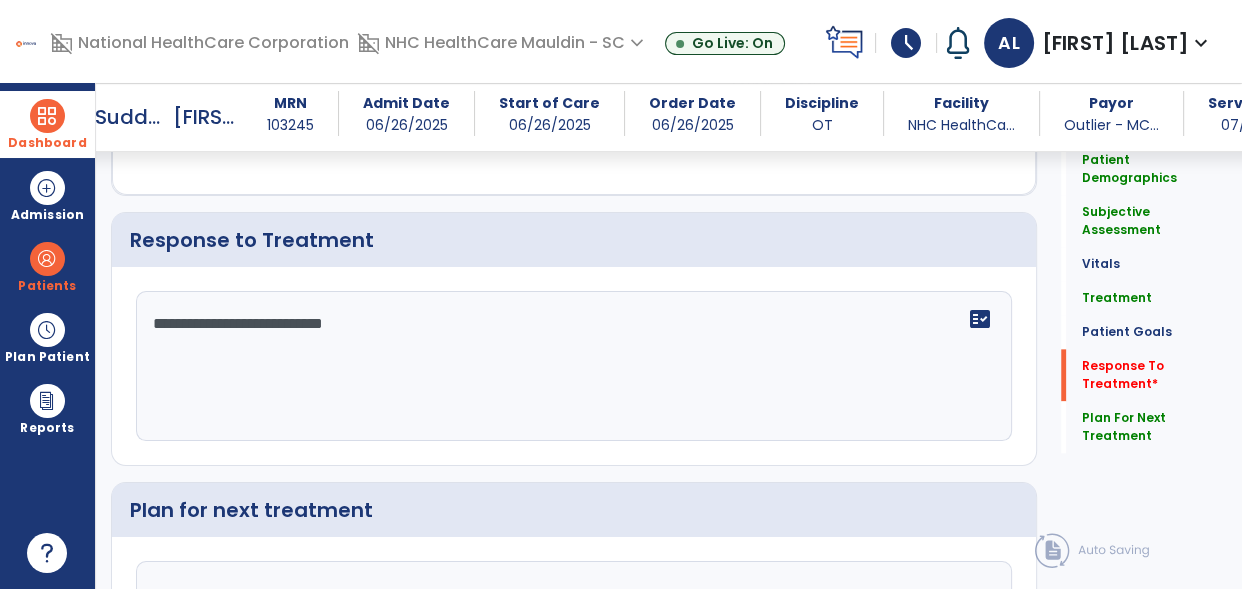 scroll, scrollTop: 2371, scrollLeft: 0, axis: vertical 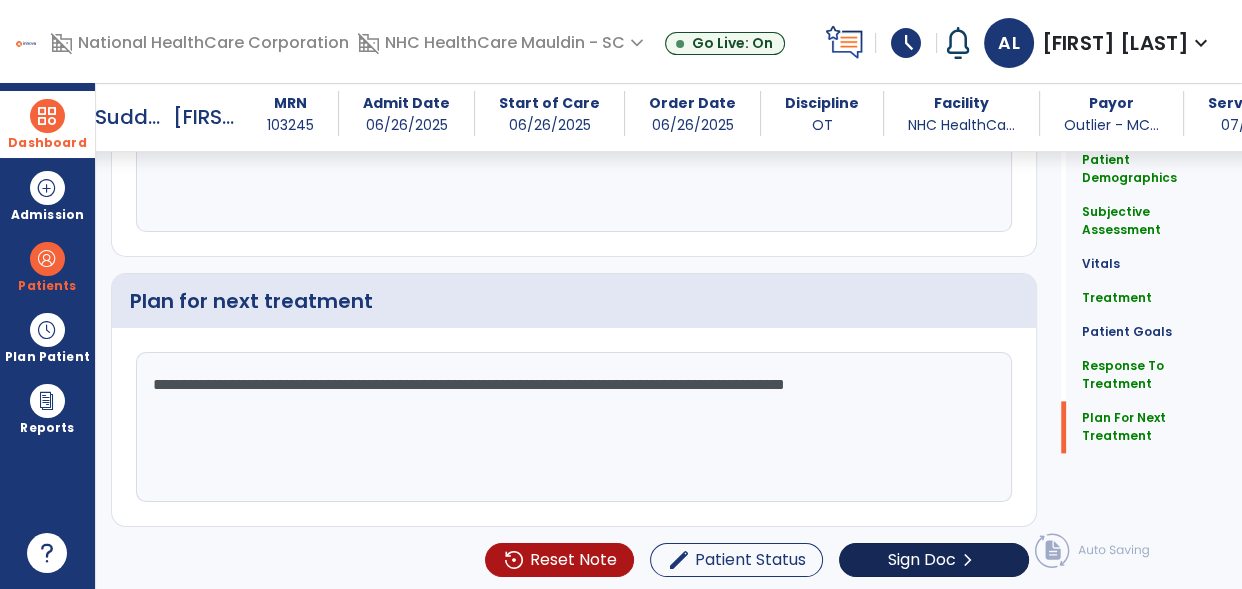 type on "**********" 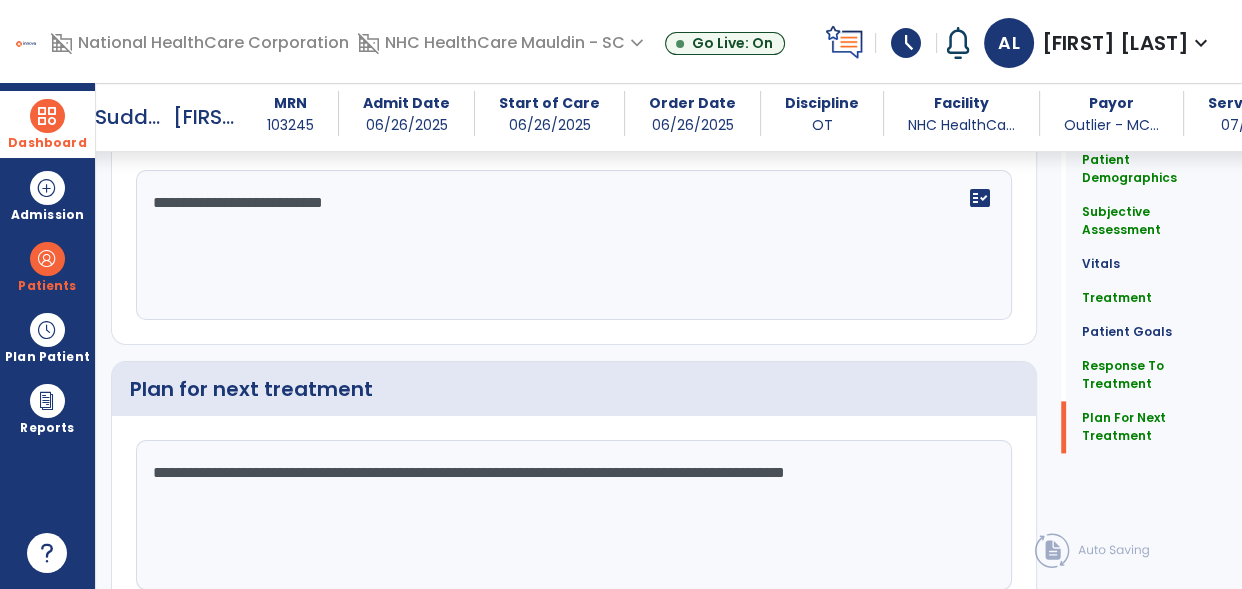 click on "chevron_right" 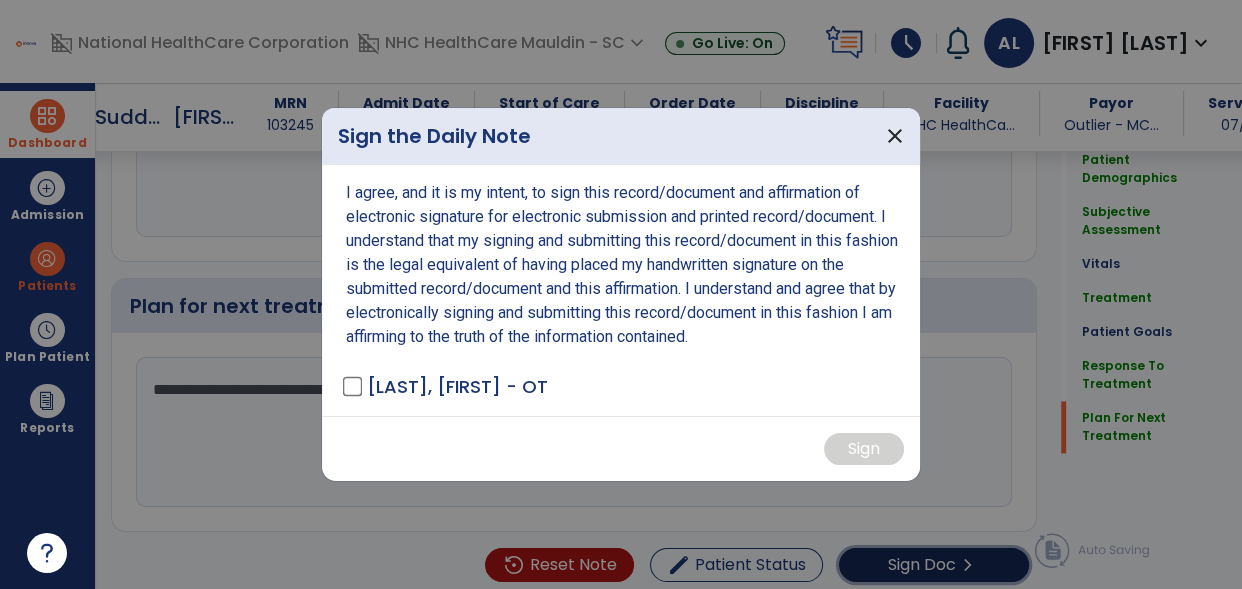 scroll, scrollTop: 2371, scrollLeft: 0, axis: vertical 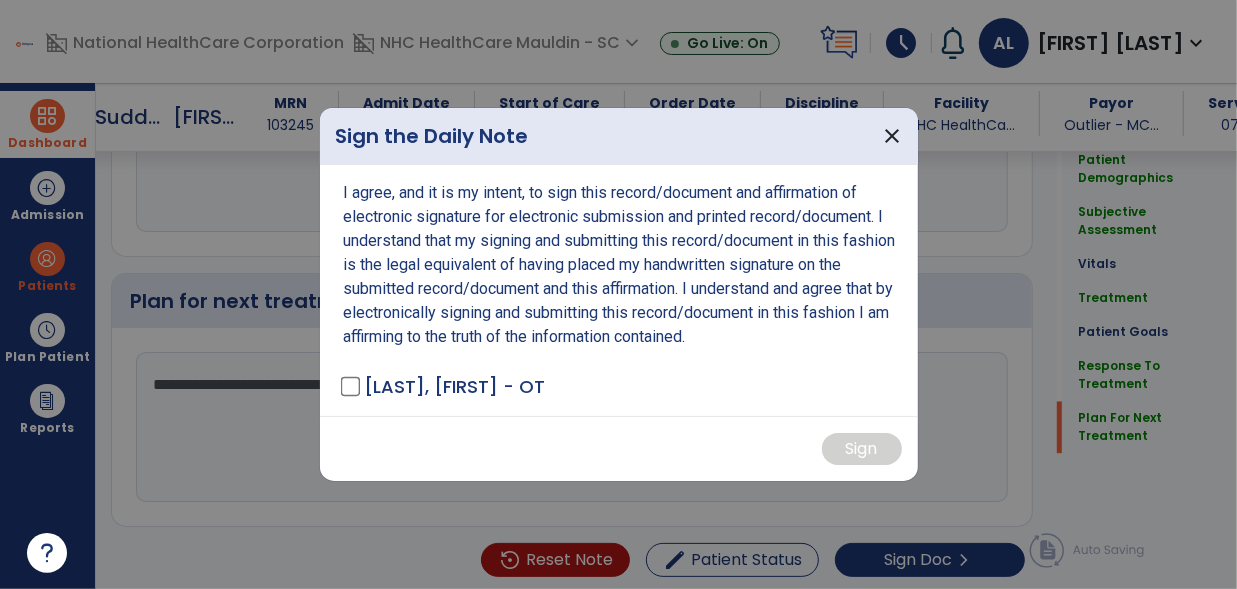 click on "I agree, and it is my intent, to sign this record/document and affirmation of electronic signature for electronic submission and printed record/document. I understand that my signing and submitting this record/document in this fashion is the legal equivalent of having placed my handwritten signature on the submitted record/document and this affirmation. I understand and agree that by electronically signing and submitting this record/document in this fashion I am affirming to the truth of the information contained. [LAST], [FIRST]   - OT" at bounding box center [619, 290] 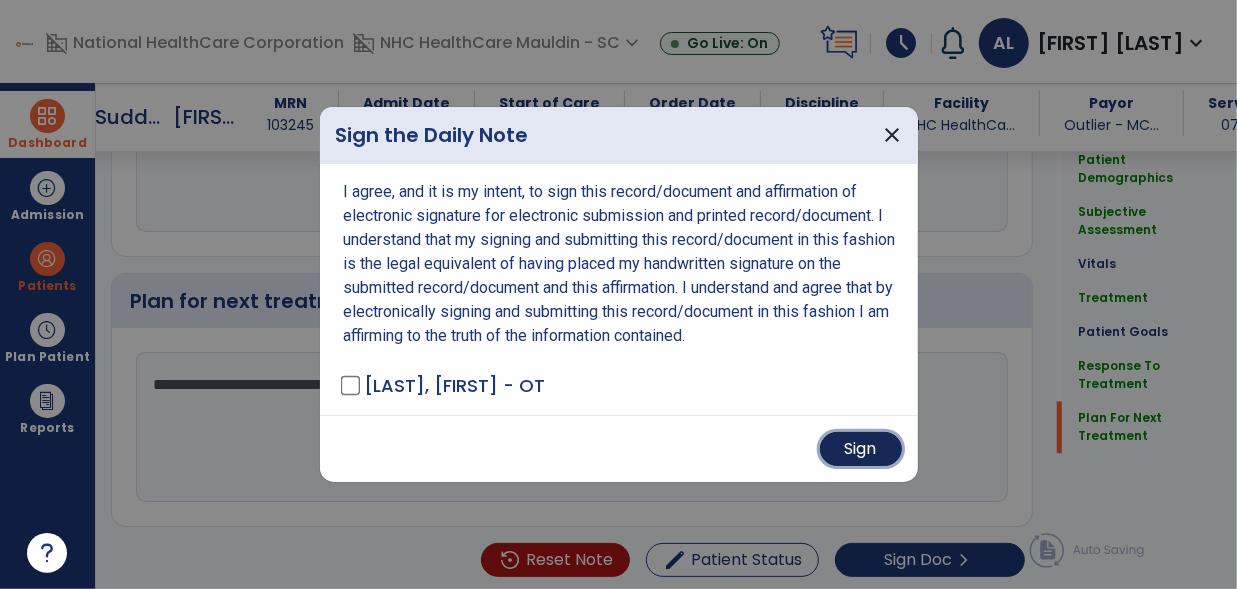 click on "Sign" at bounding box center (861, 449) 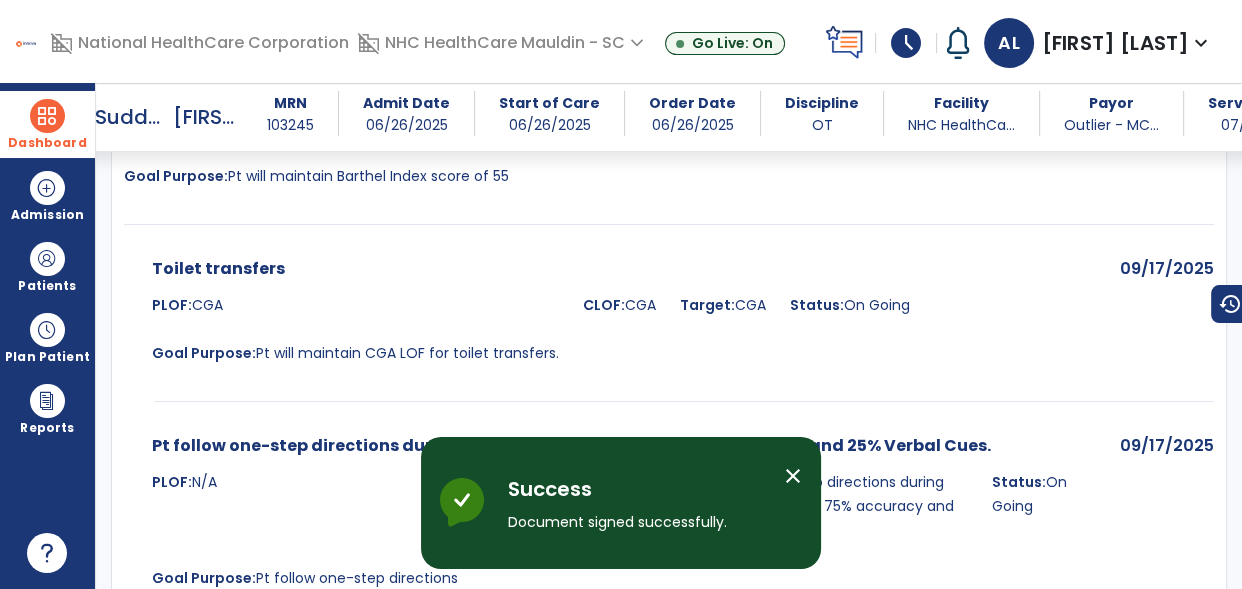 scroll, scrollTop: 3770, scrollLeft: 0, axis: vertical 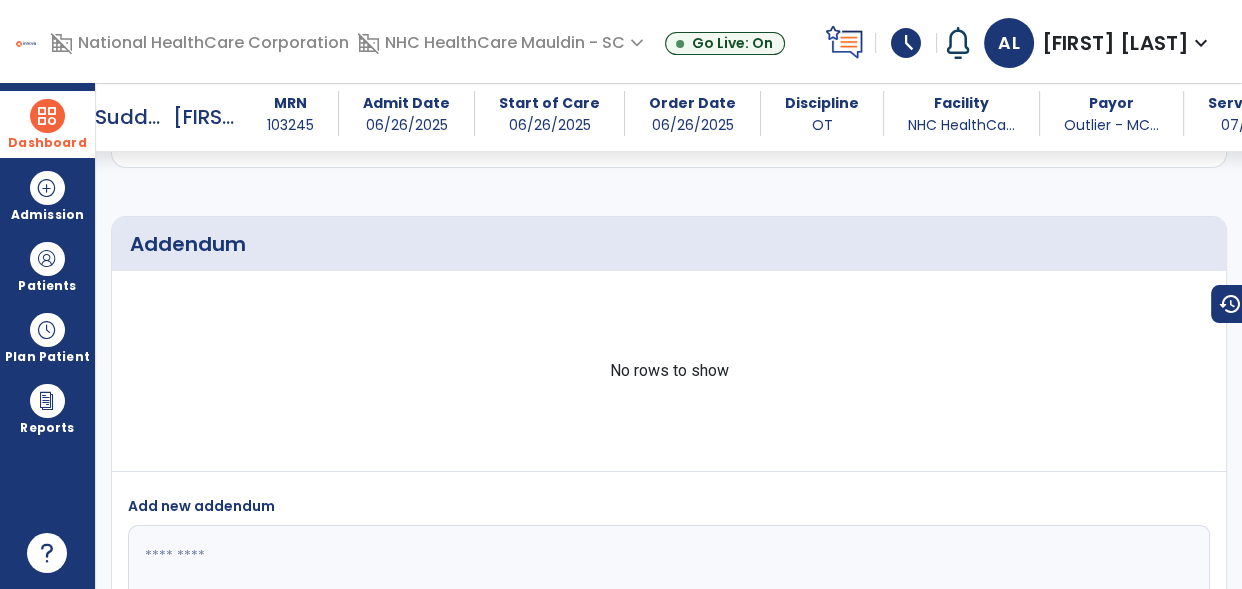click on "Dashboard" at bounding box center [47, 124] 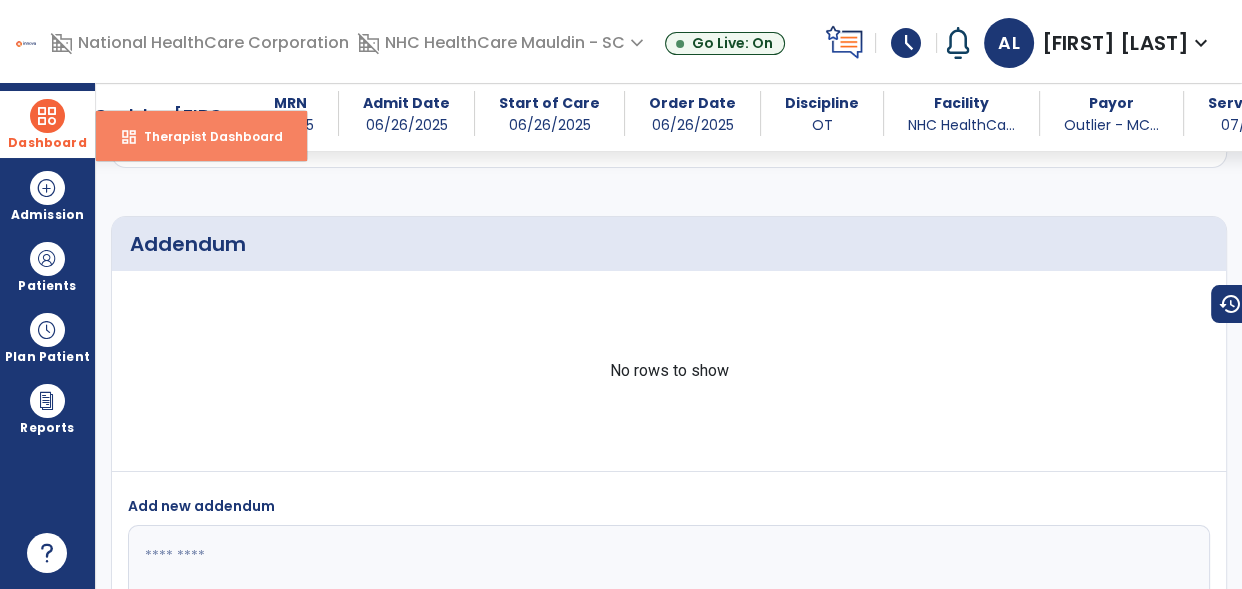 click on "Therapist Dashboard" at bounding box center (205, 136) 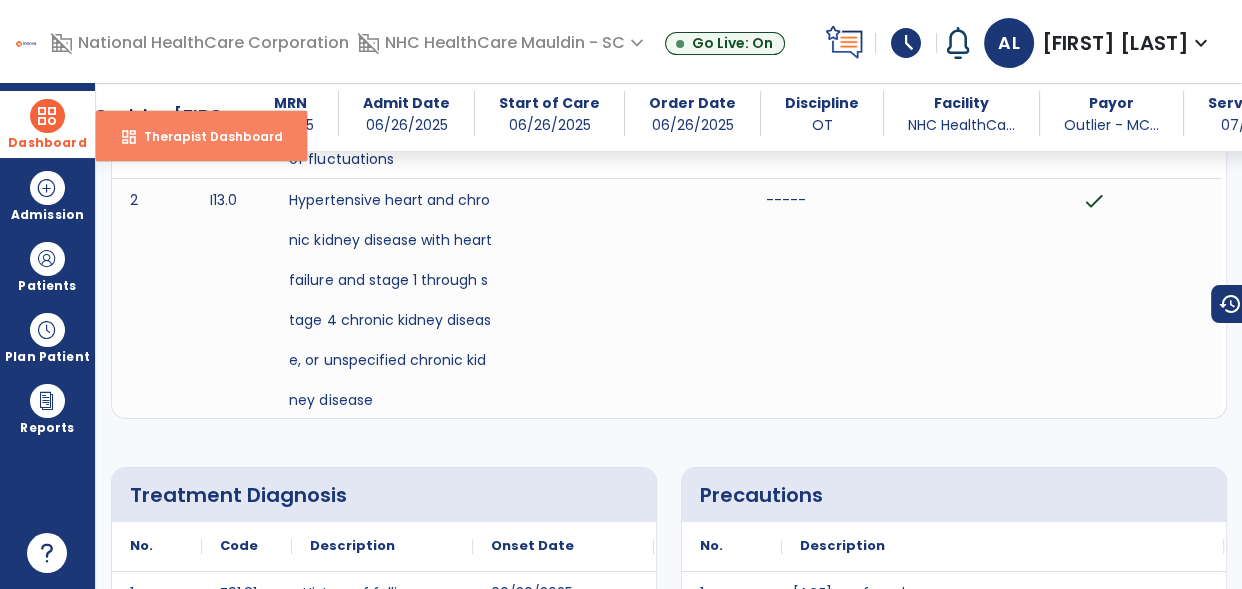 select on "****" 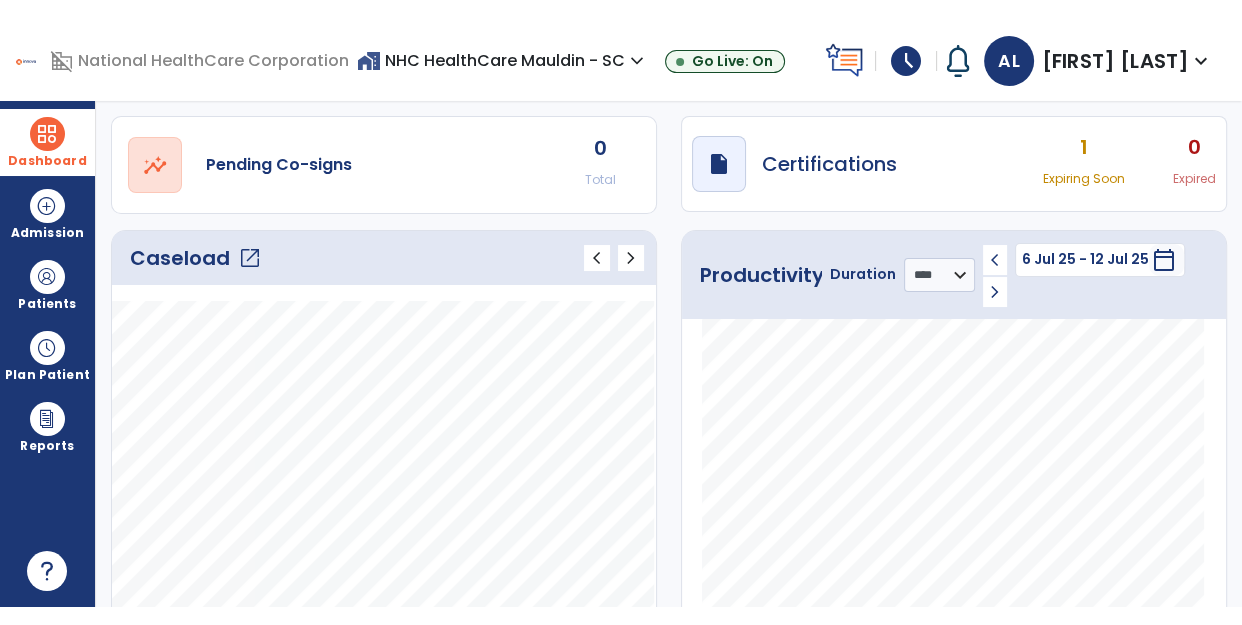 scroll, scrollTop: 0, scrollLeft: 0, axis: both 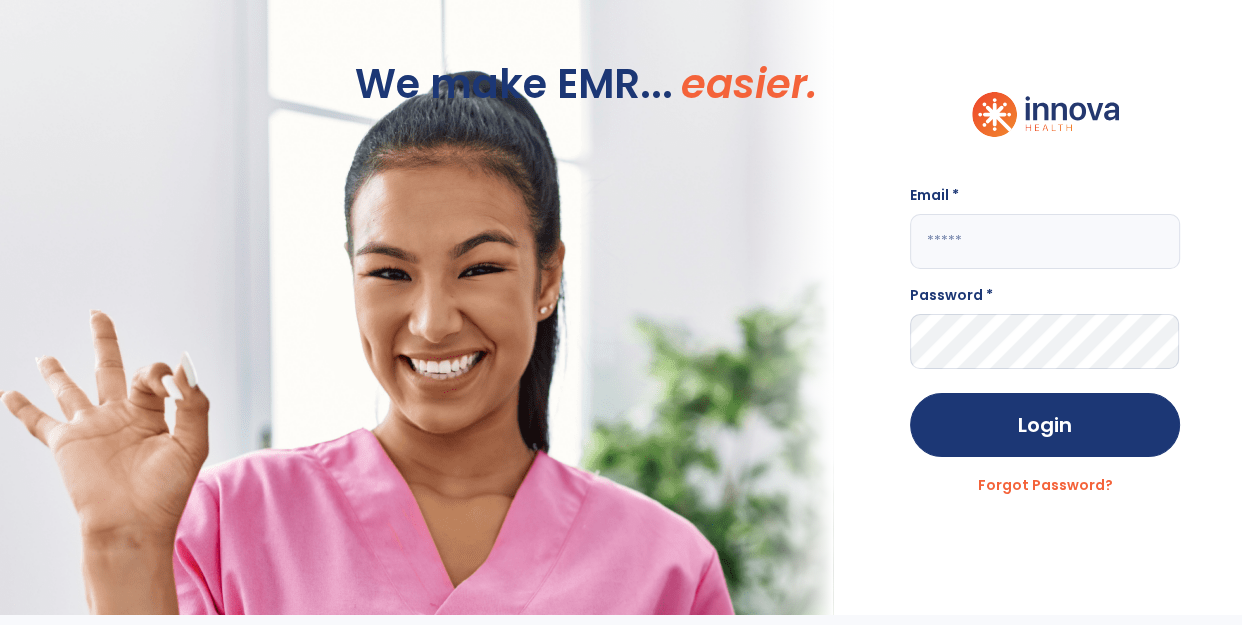 type on "**********" 